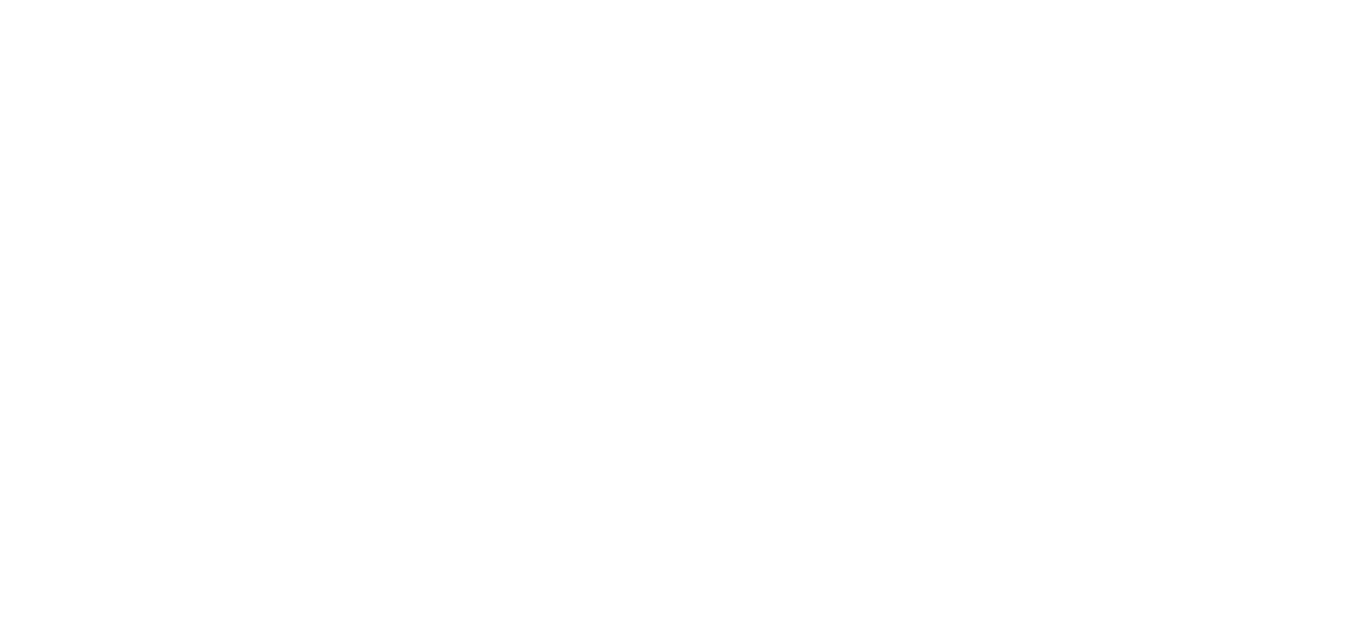 scroll, scrollTop: 0, scrollLeft: 0, axis: both 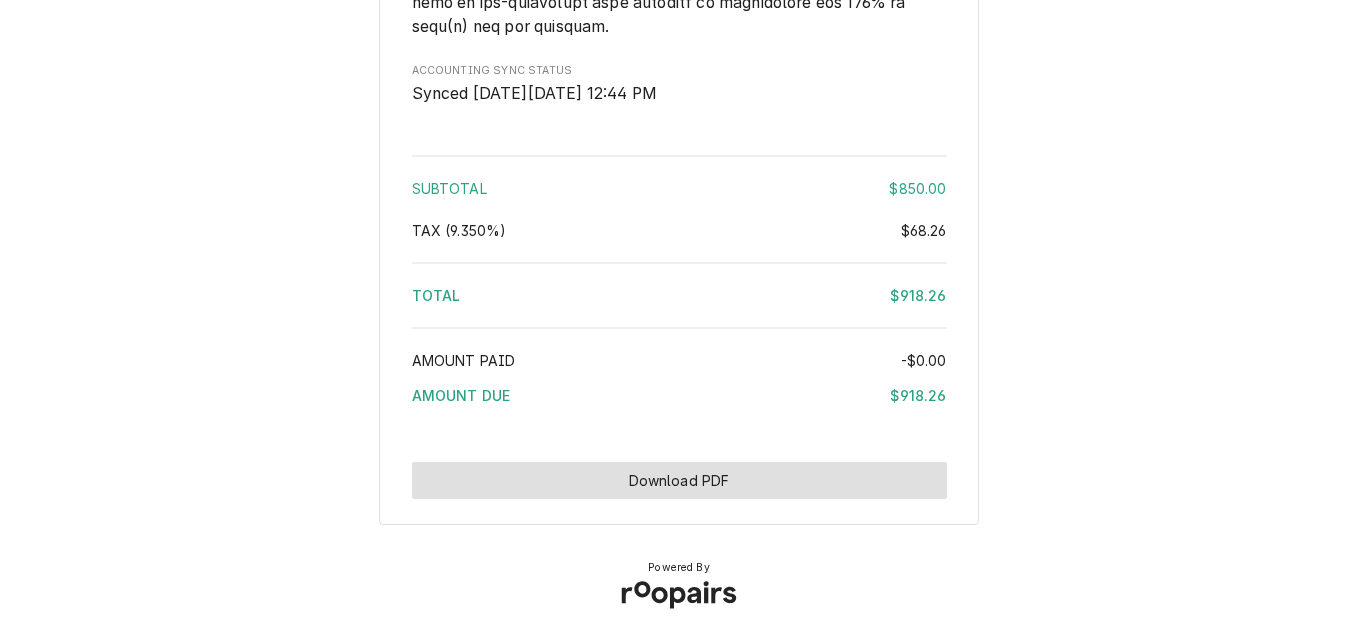 click on "Download PDF" at bounding box center (679, 480) 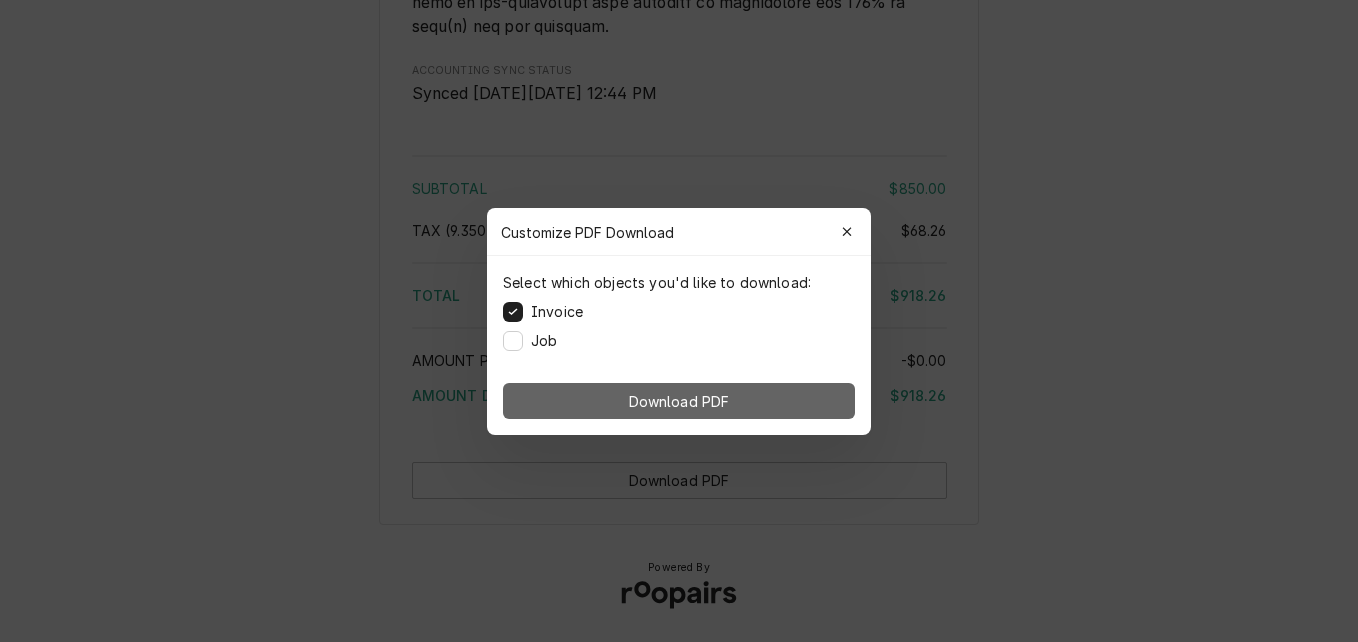 click on "Download PDF" at bounding box center [679, 401] 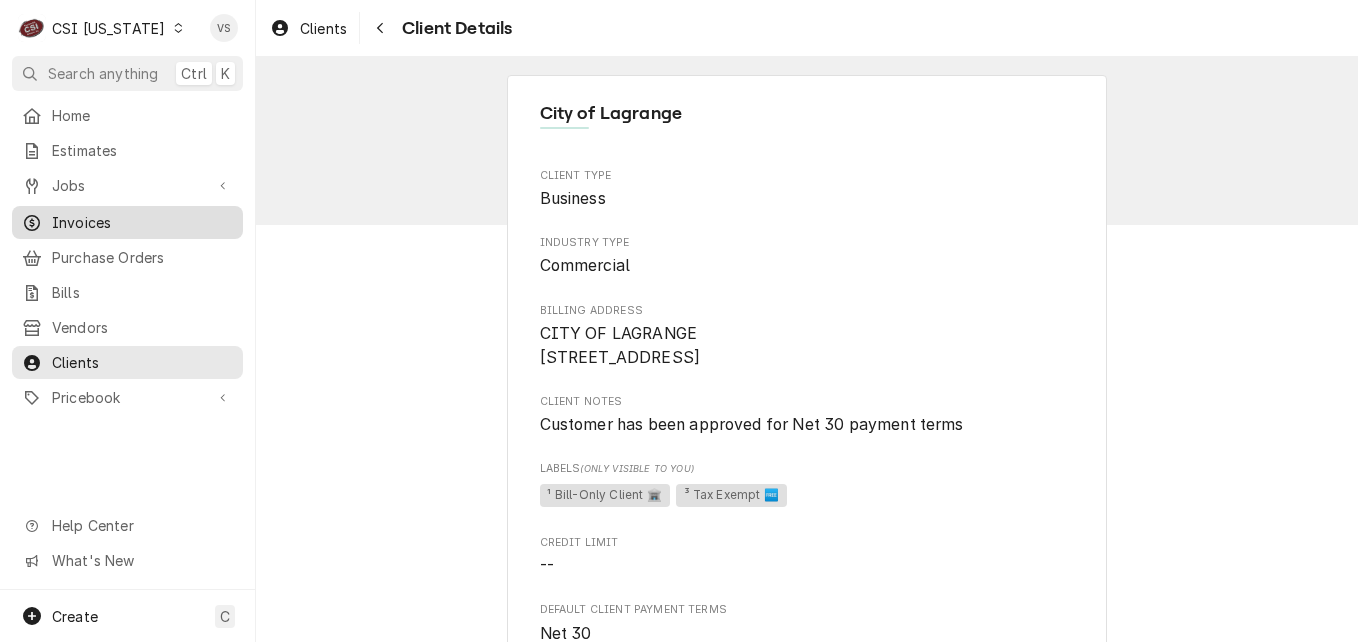 scroll, scrollTop: 0, scrollLeft: 0, axis: both 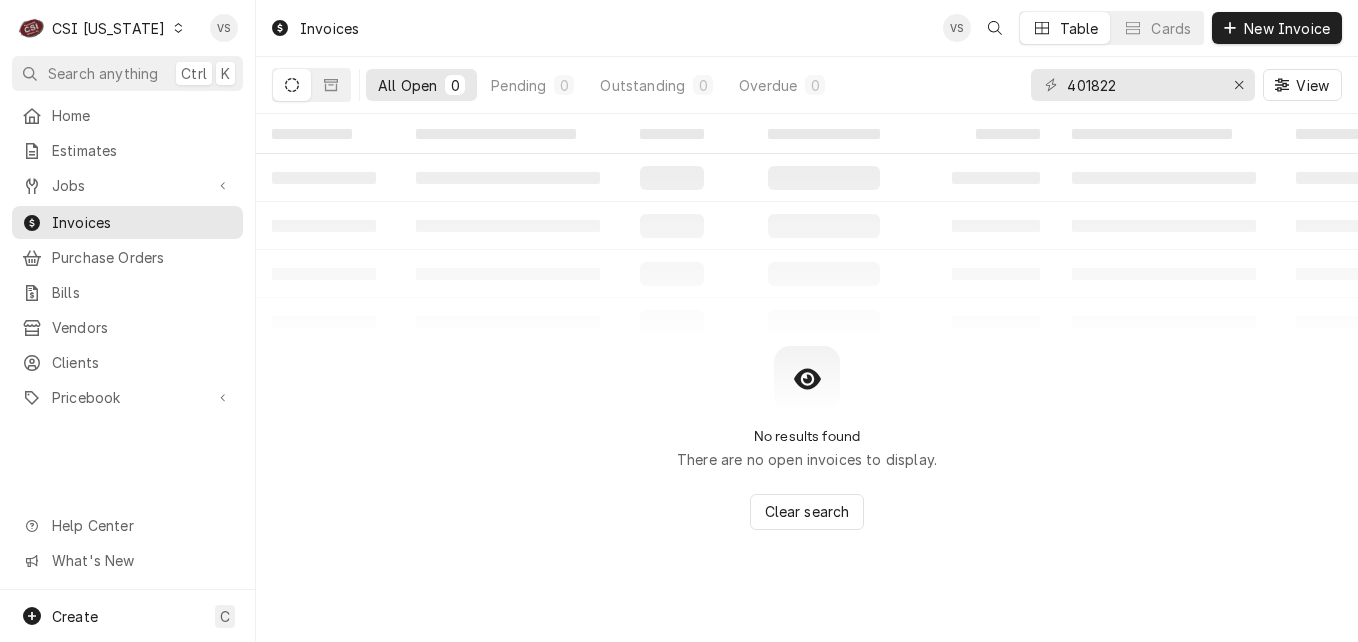 click on "C CSI [US_STATE]" at bounding box center [101, 28] 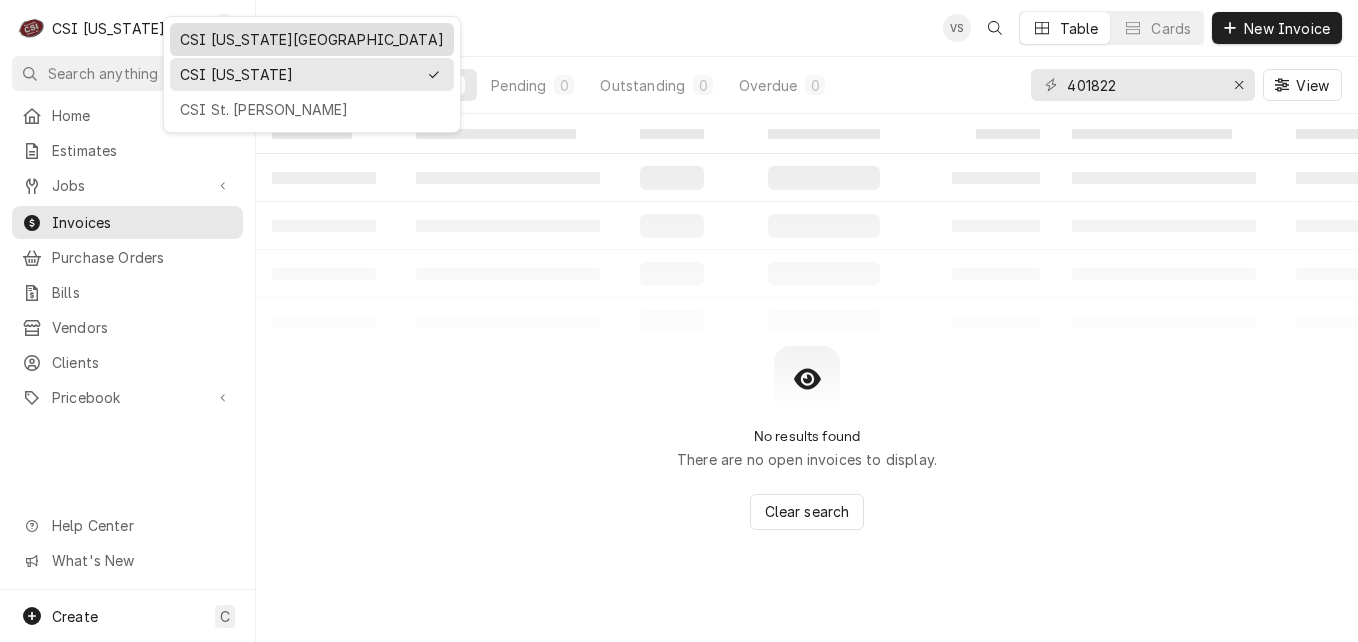 click on "CSI [US_STATE][GEOGRAPHIC_DATA]" at bounding box center (312, 39) 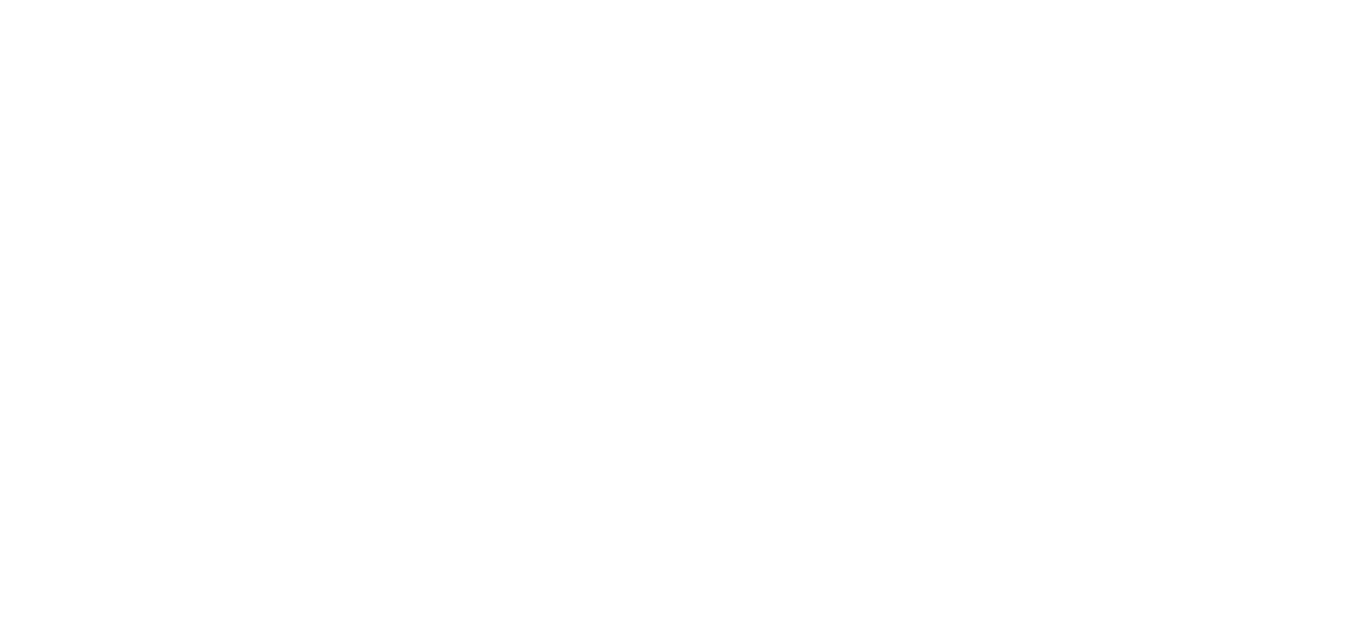 scroll, scrollTop: 0, scrollLeft: 0, axis: both 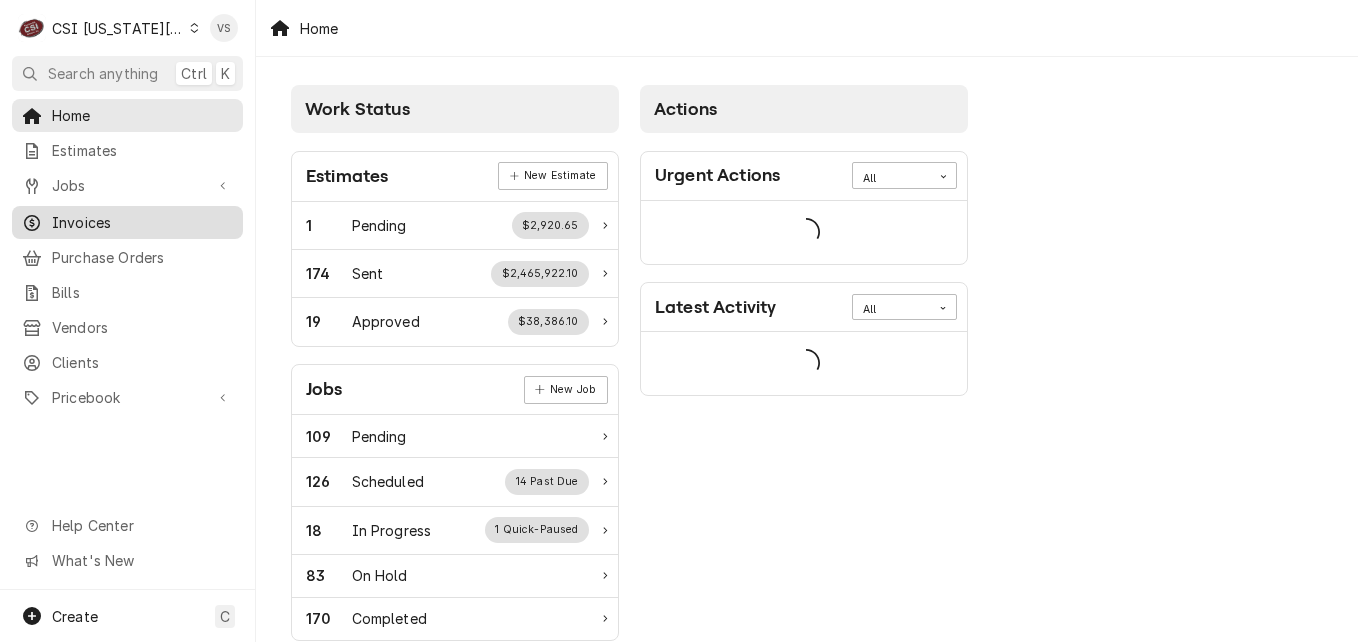 click on "Invoices" at bounding box center (142, 222) 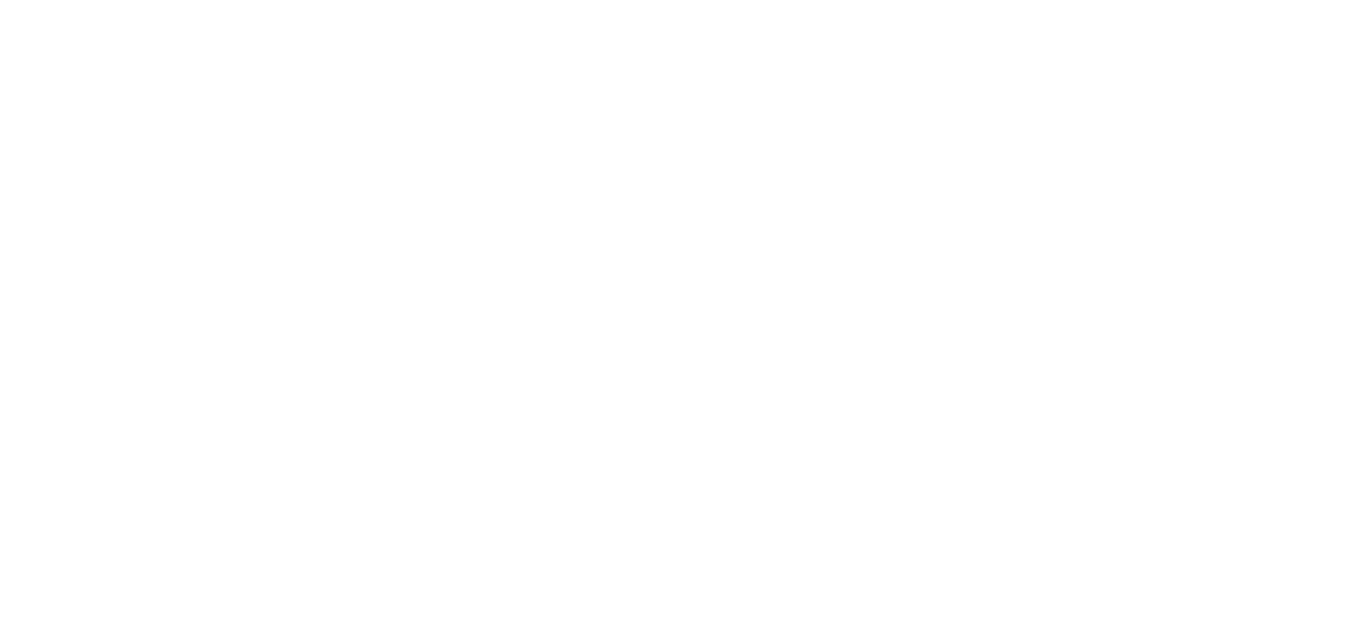 scroll, scrollTop: 0, scrollLeft: 0, axis: both 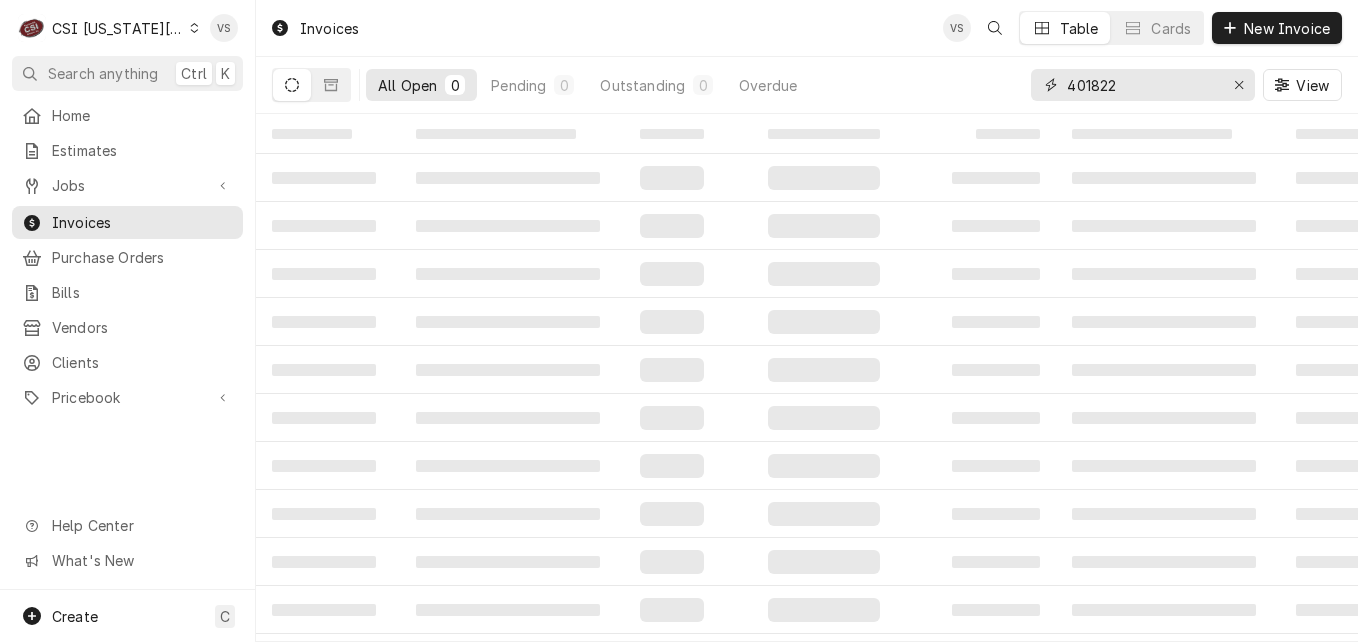click on "401822" at bounding box center [1142, 85] 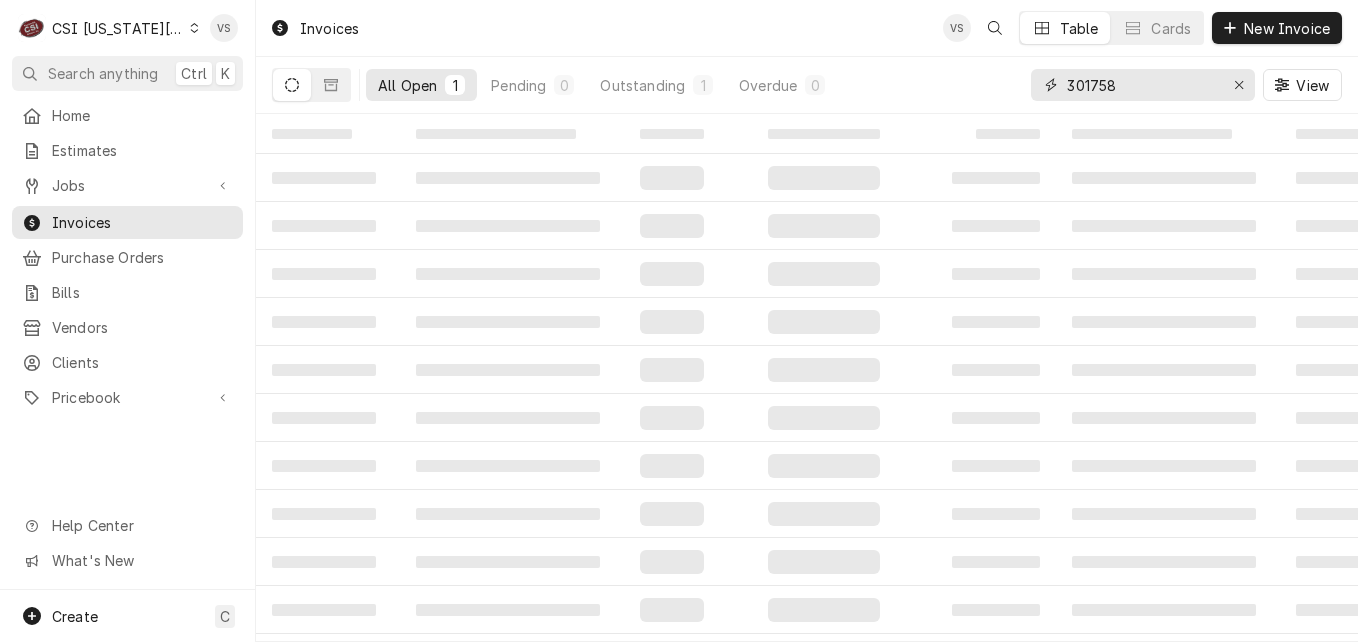 type on "301758" 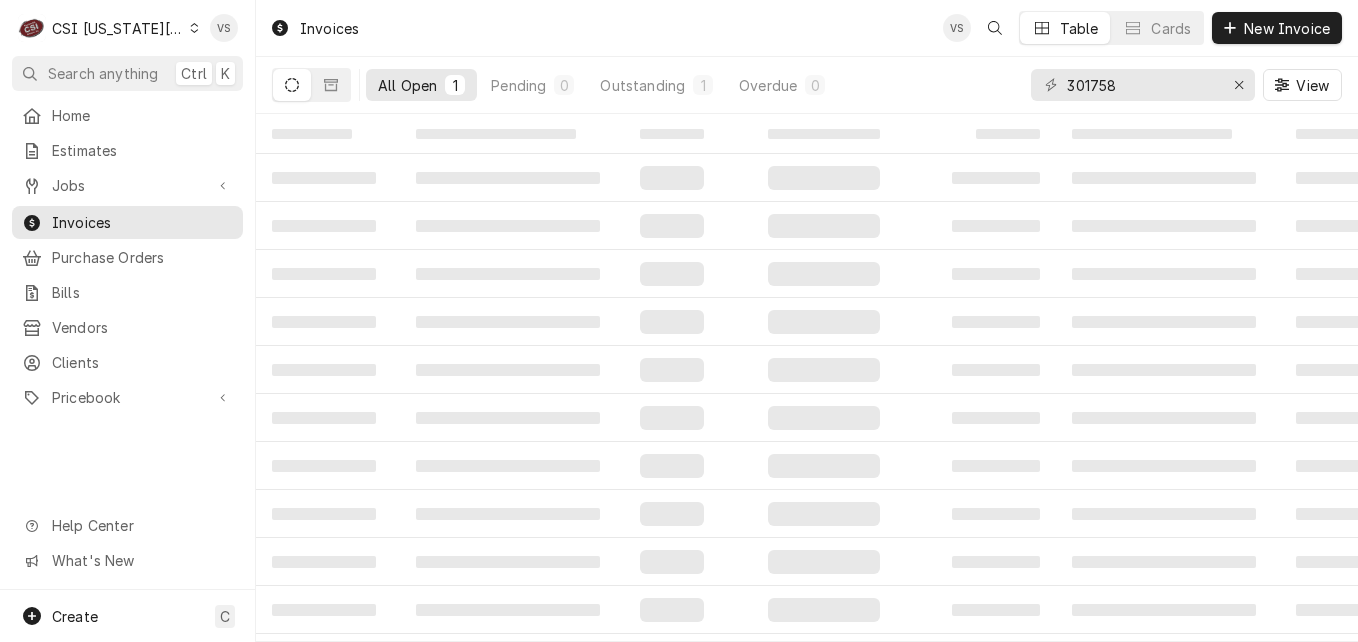click on "All Open" at bounding box center [407, 85] 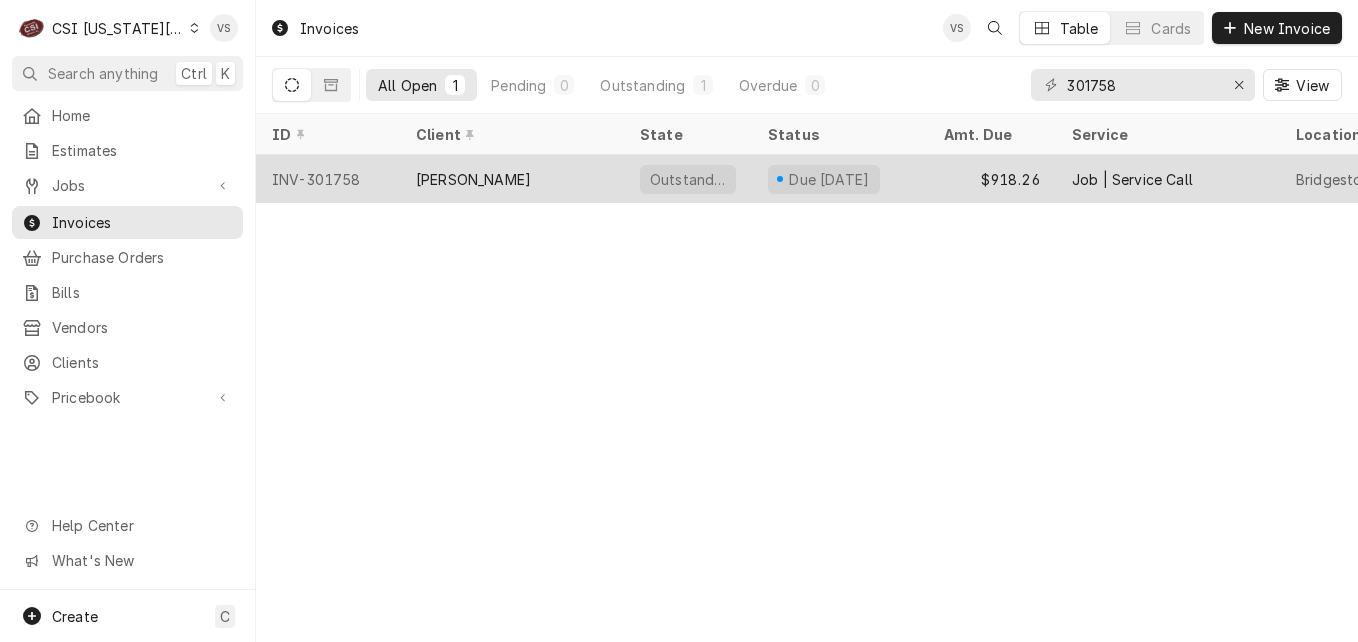 click on "LANE VALENTE" at bounding box center (473, 179) 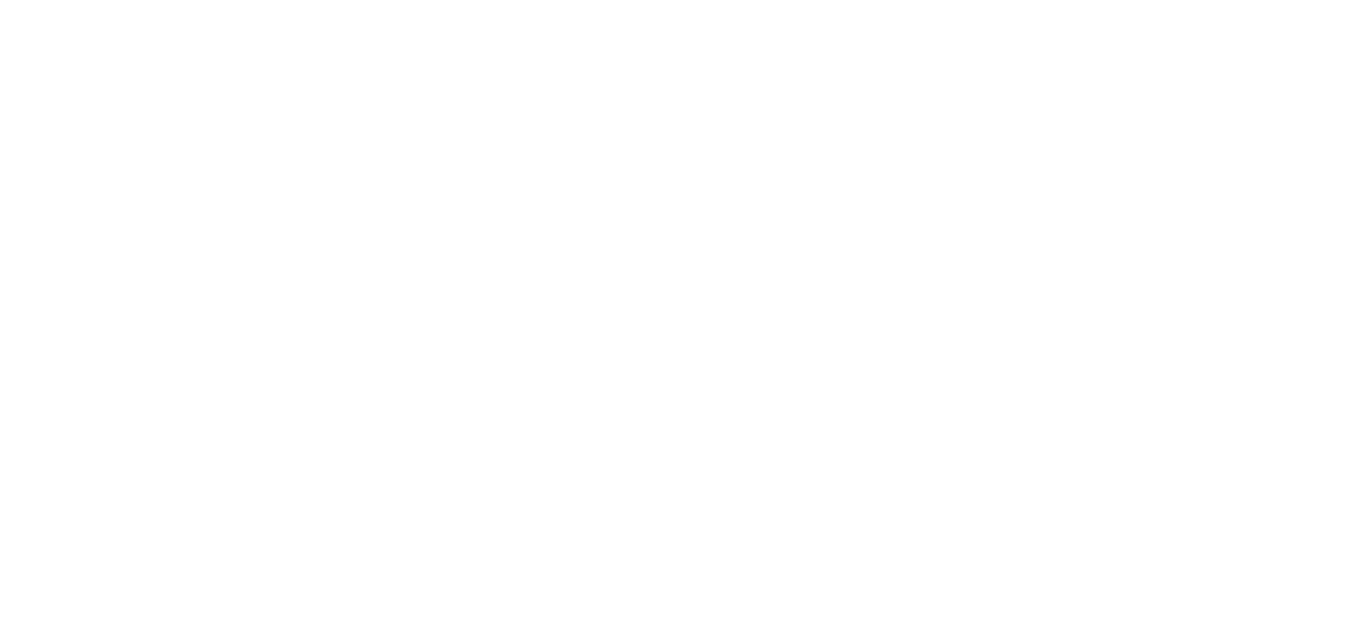 scroll, scrollTop: 0, scrollLeft: 0, axis: both 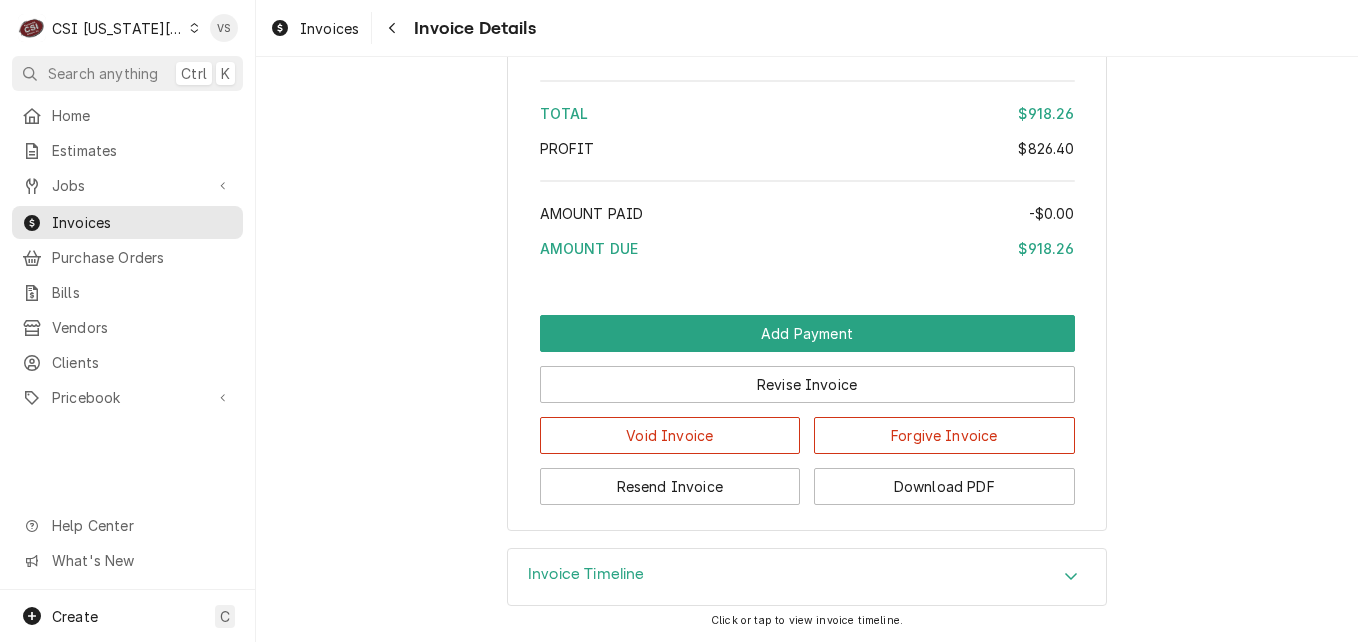 click 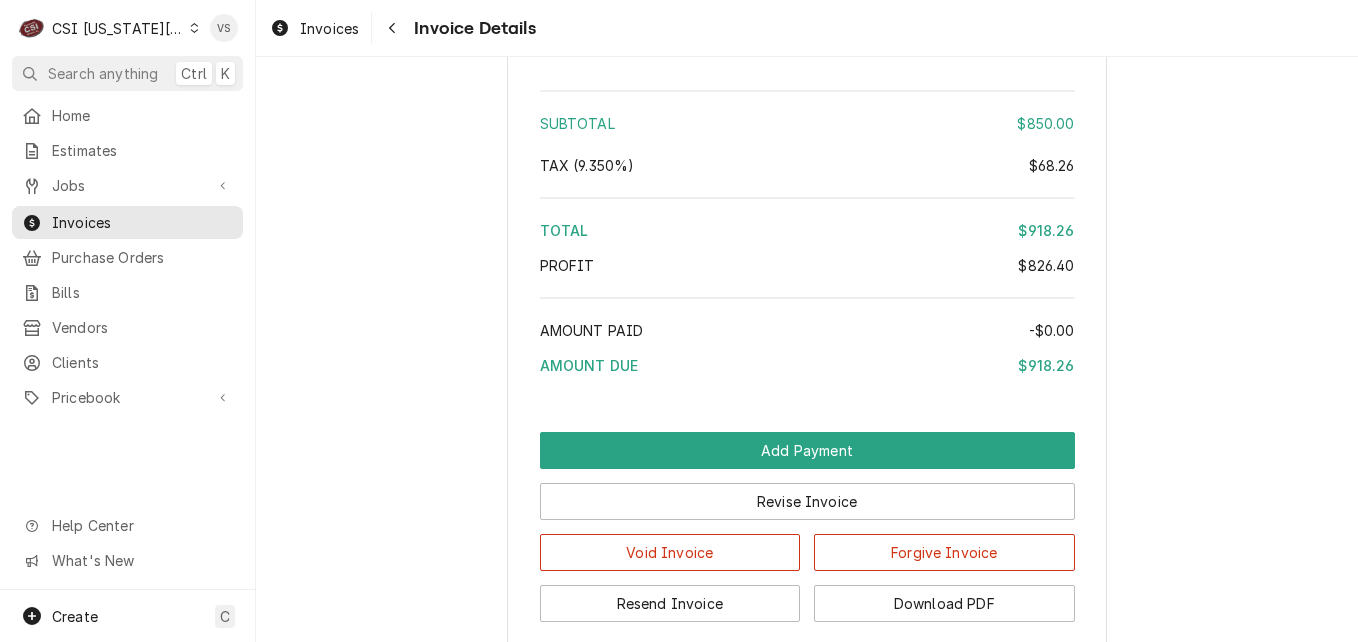 scroll, scrollTop: 4020, scrollLeft: 0, axis: vertical 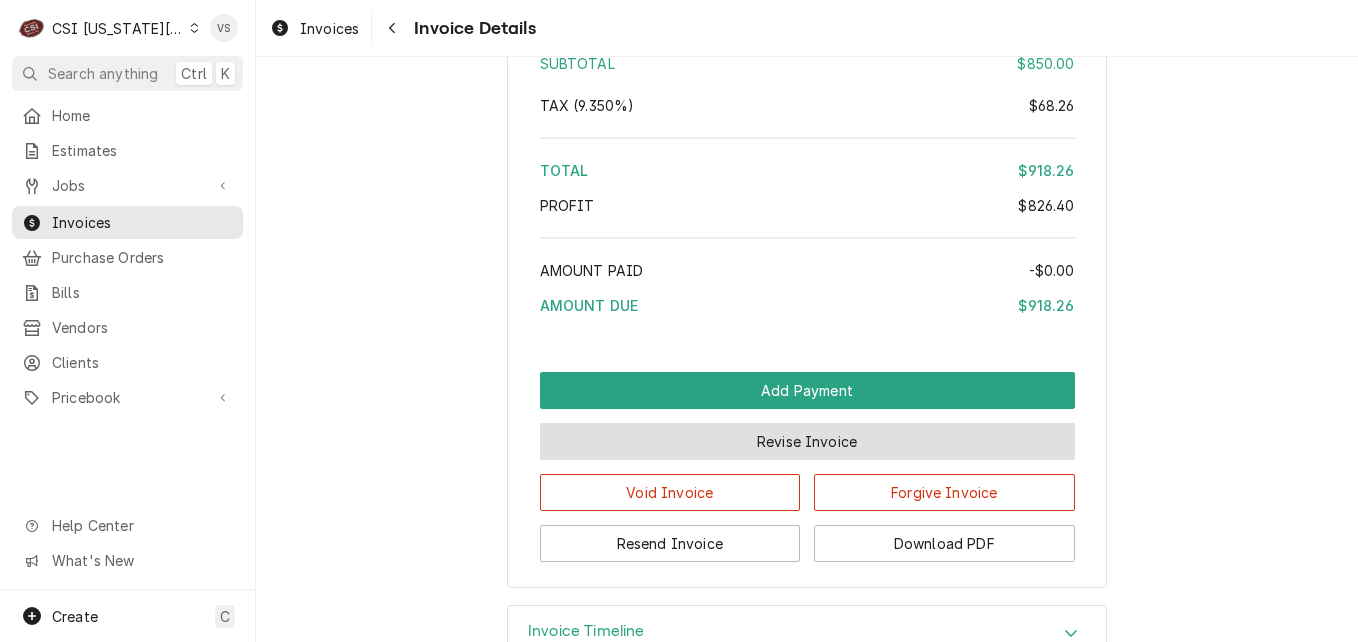 click on "Revise Invoice" at bounding box center (807, 441) 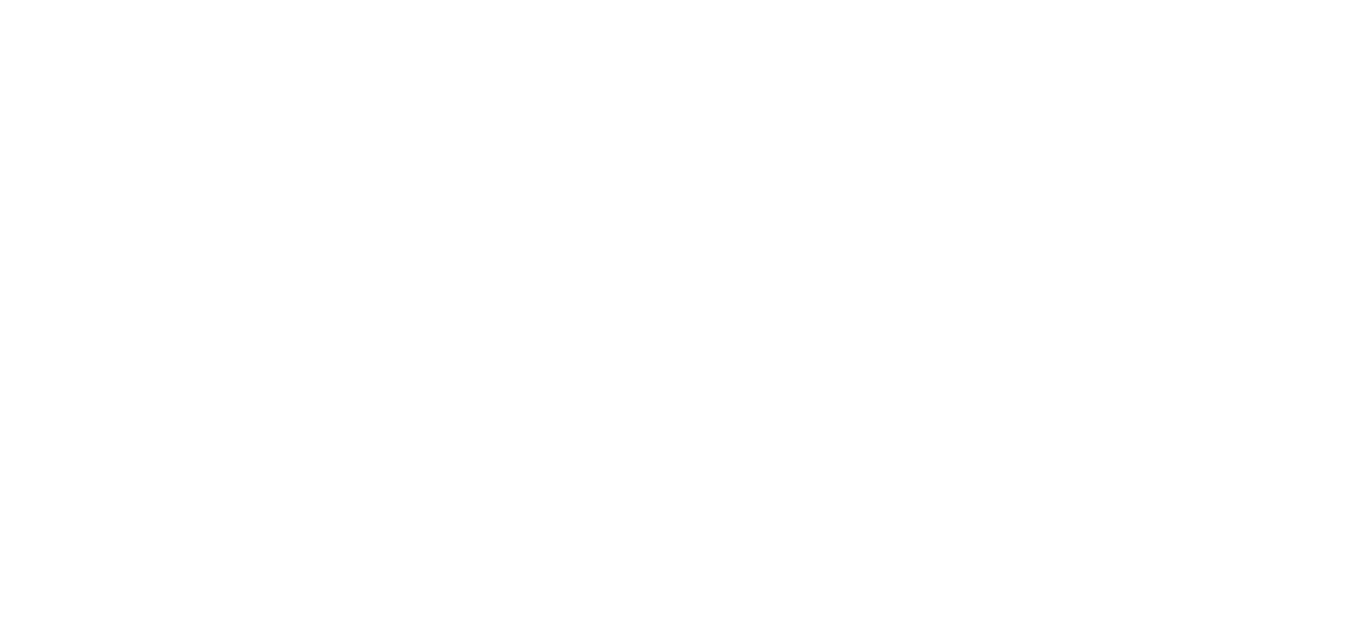 scroll, scrollTop: 0, scrollLeft: 0, axis: both 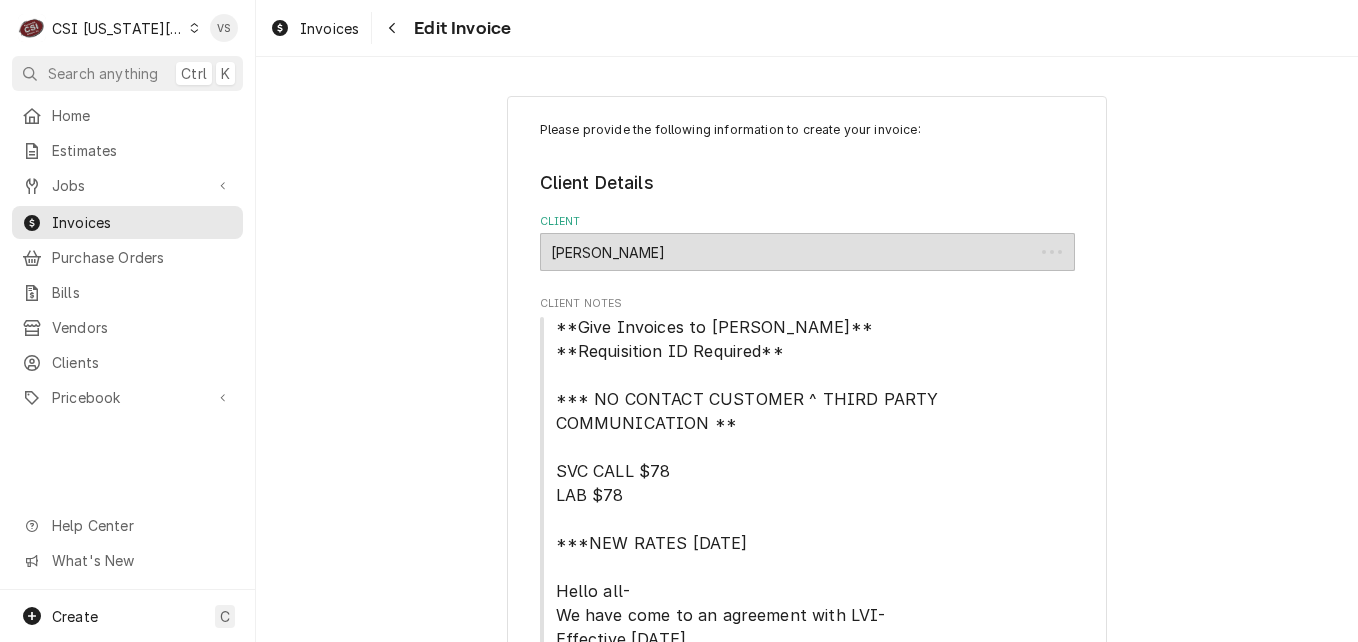type on "x" 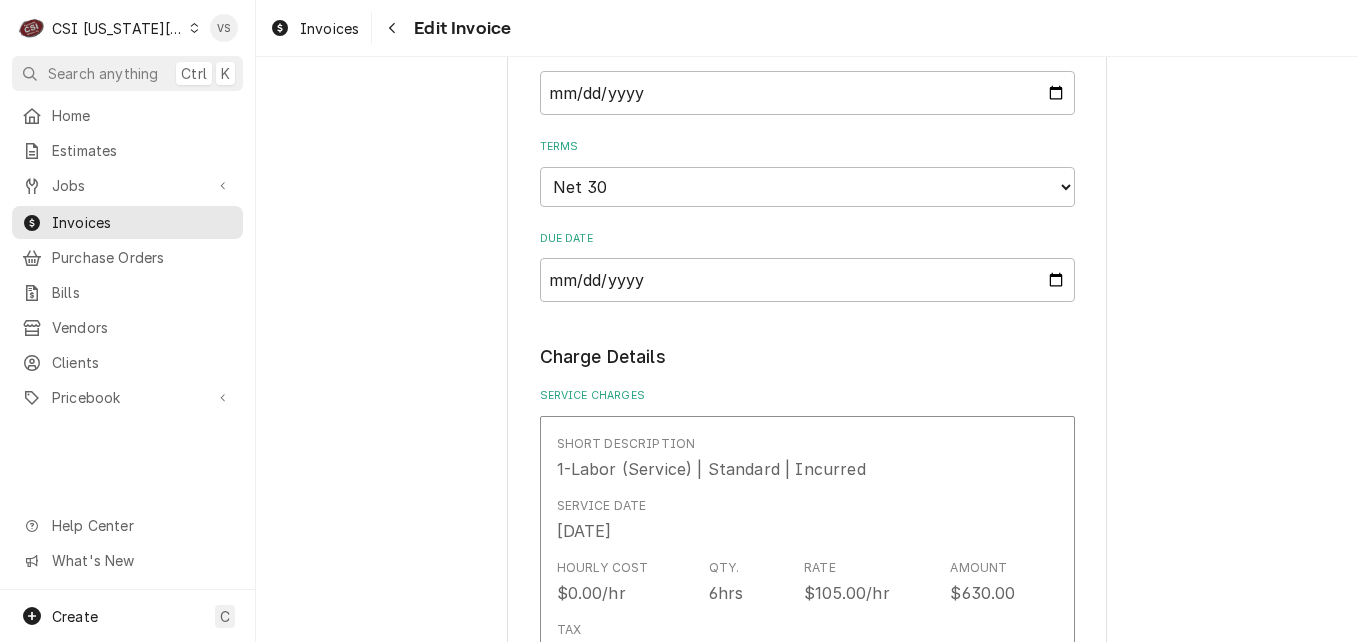 scroll, scrollTop: 1800, scrollLeft: 0, axis: vertical 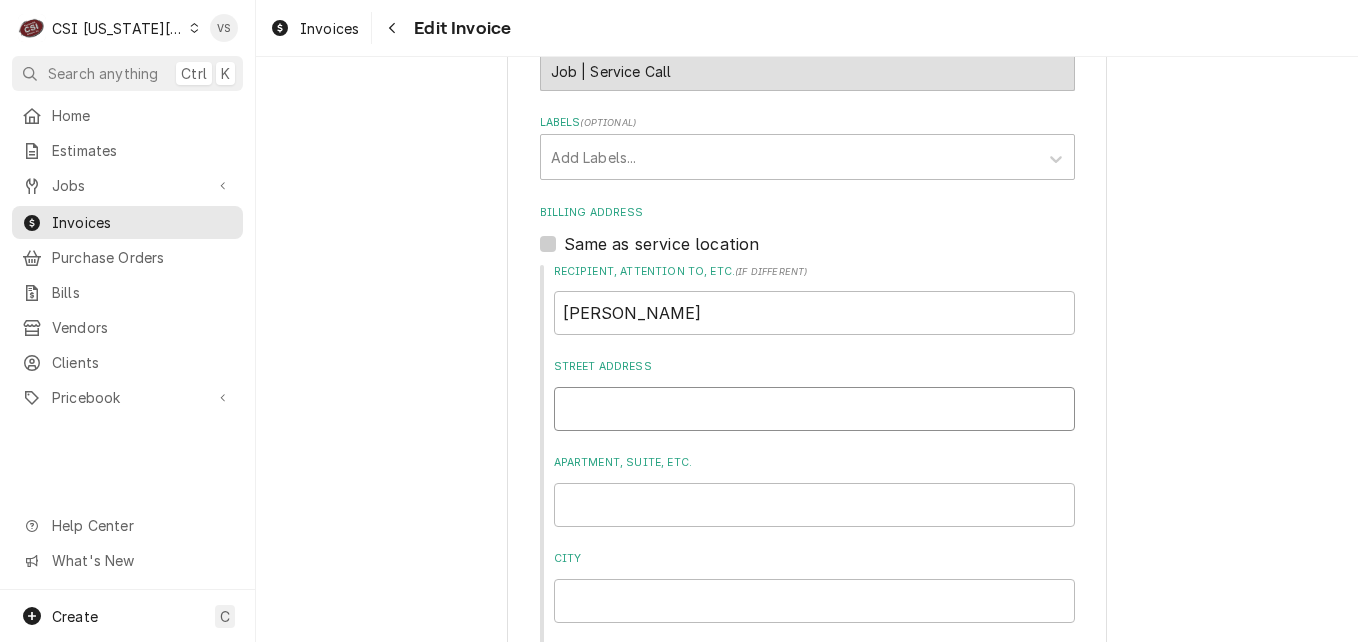 click on "Street Address" at bounding box center (814, 409) 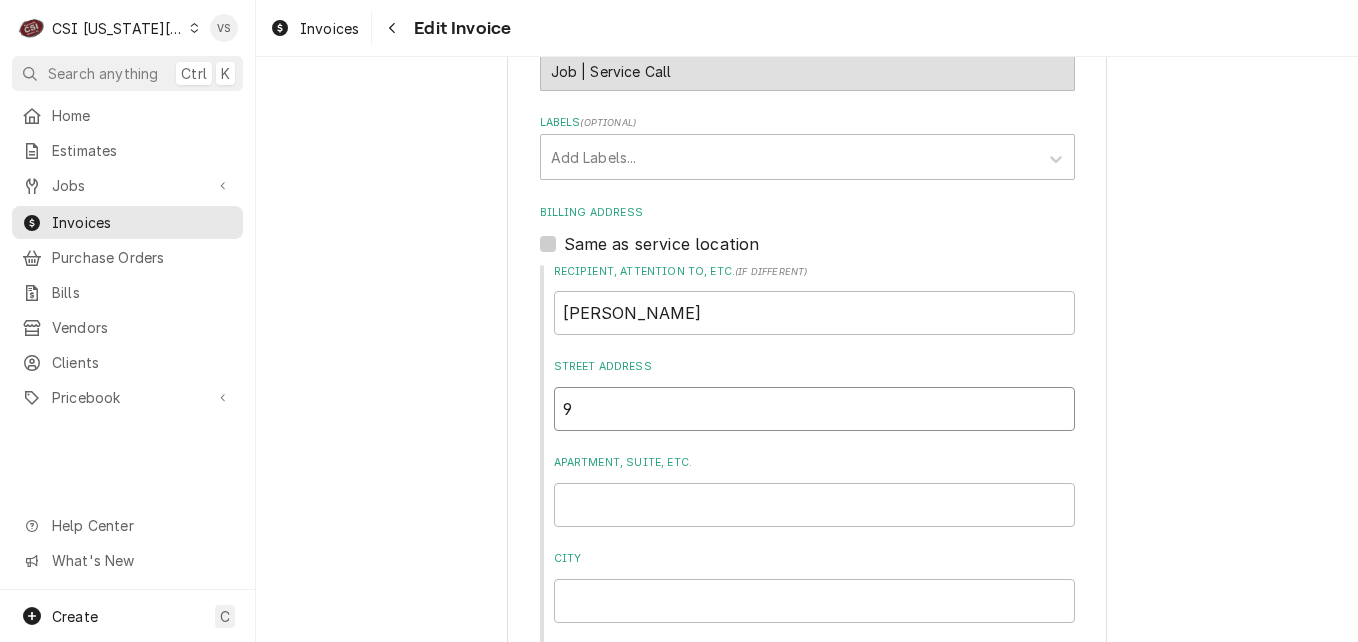type on "98" 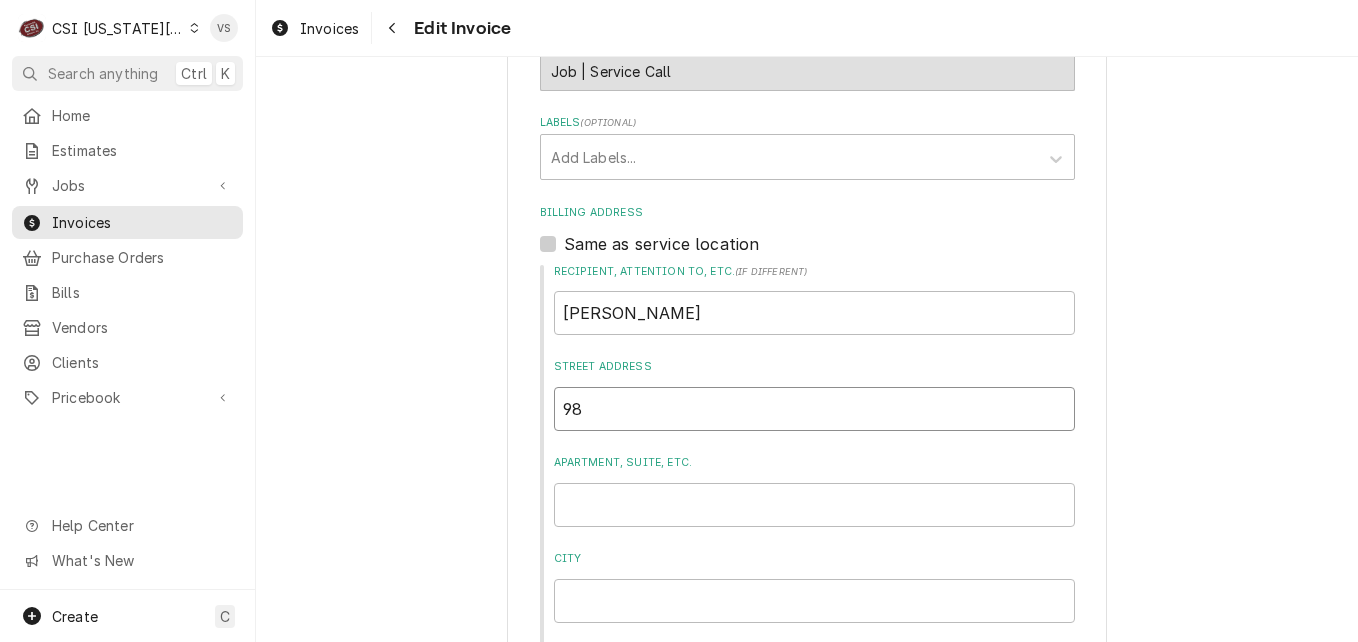 type on "x" 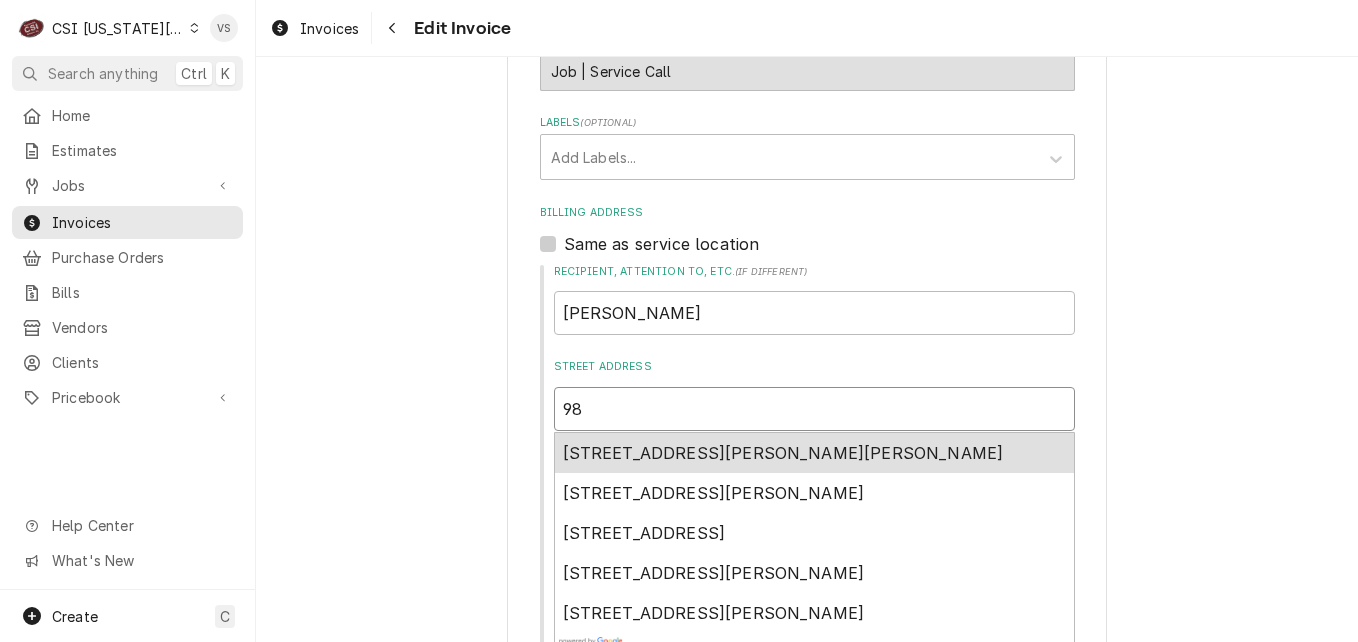 type on "x" 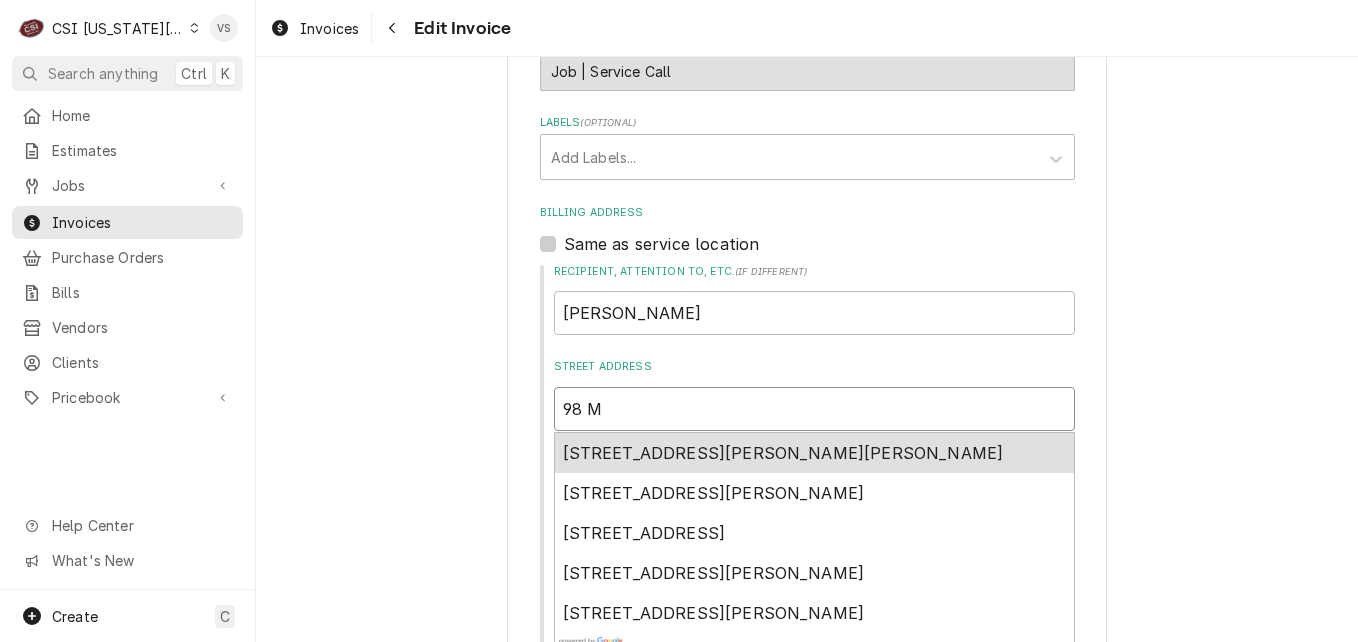 type on "x" 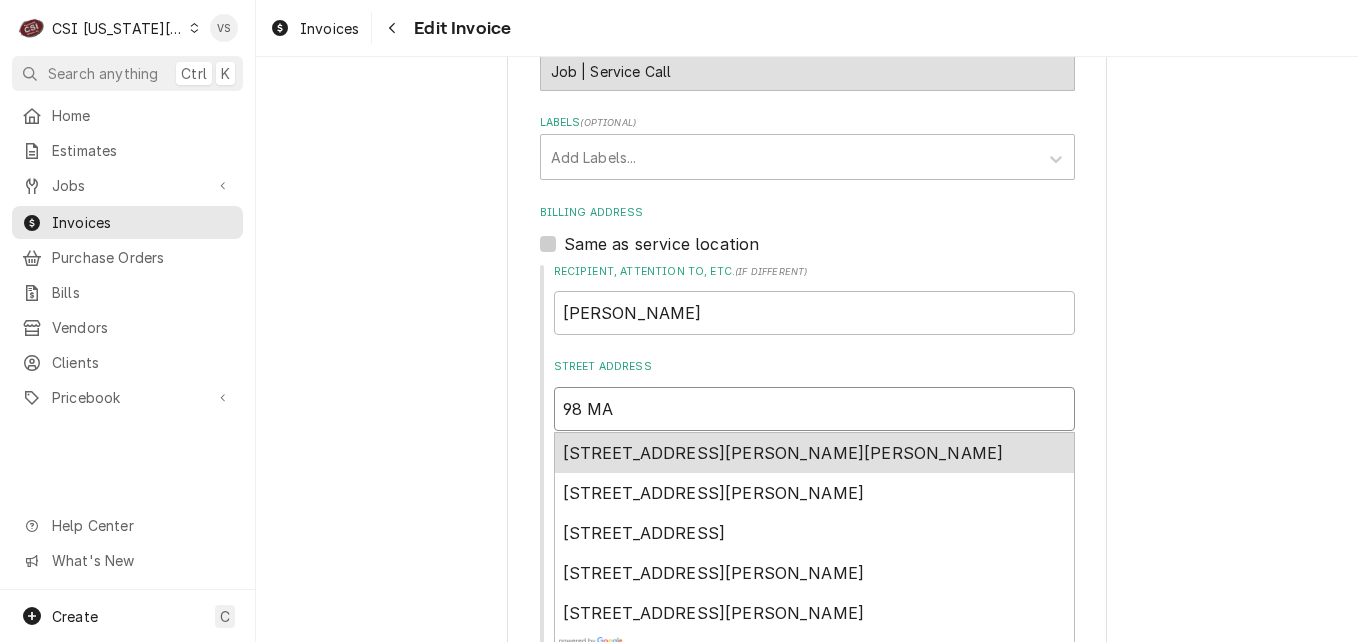 type on "x" 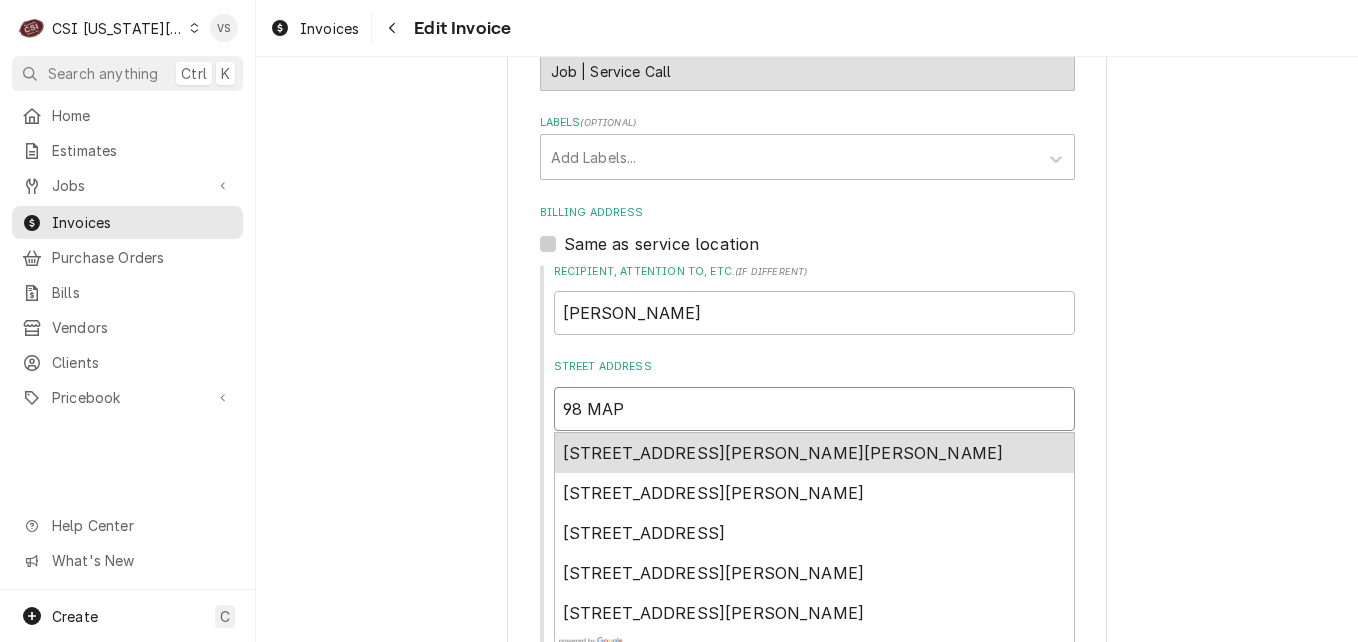 type on "x" 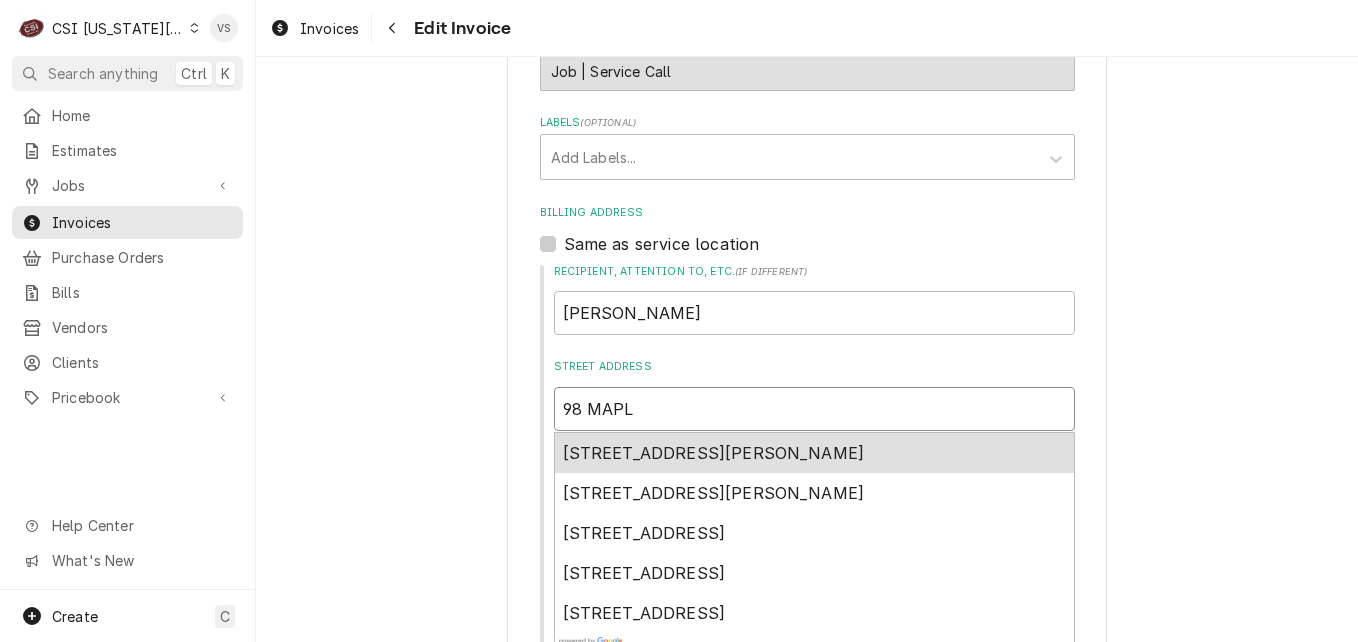 type on "x" 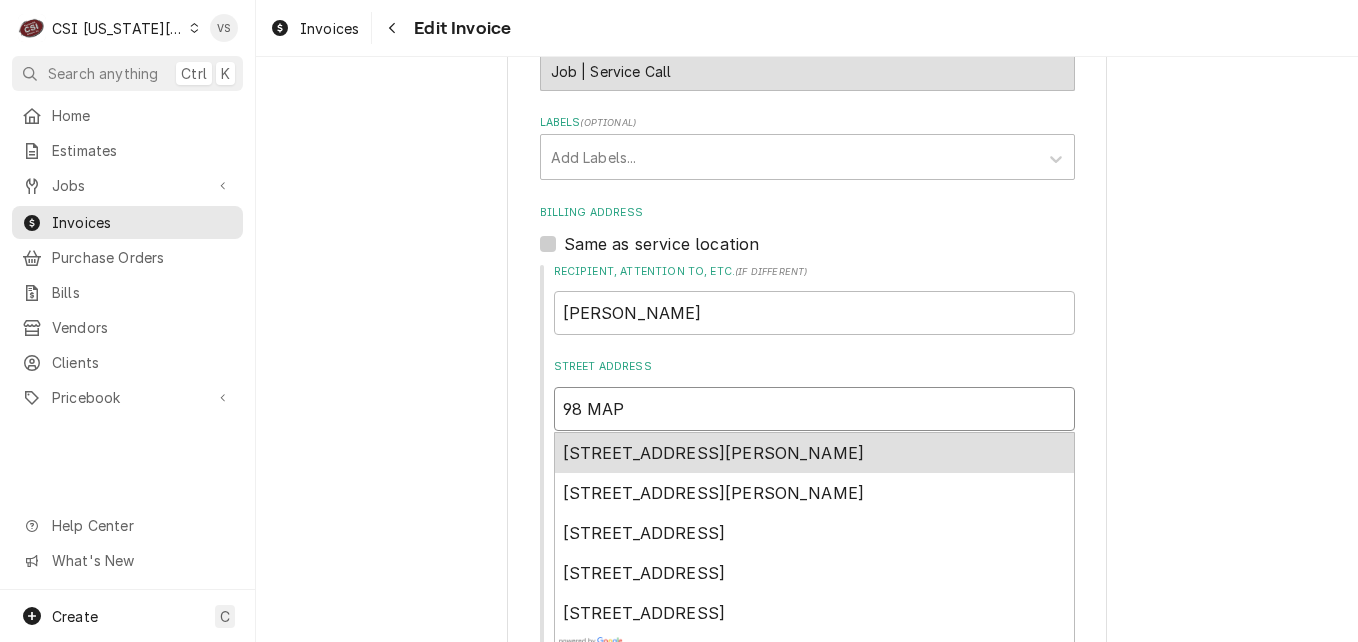 type on "x" 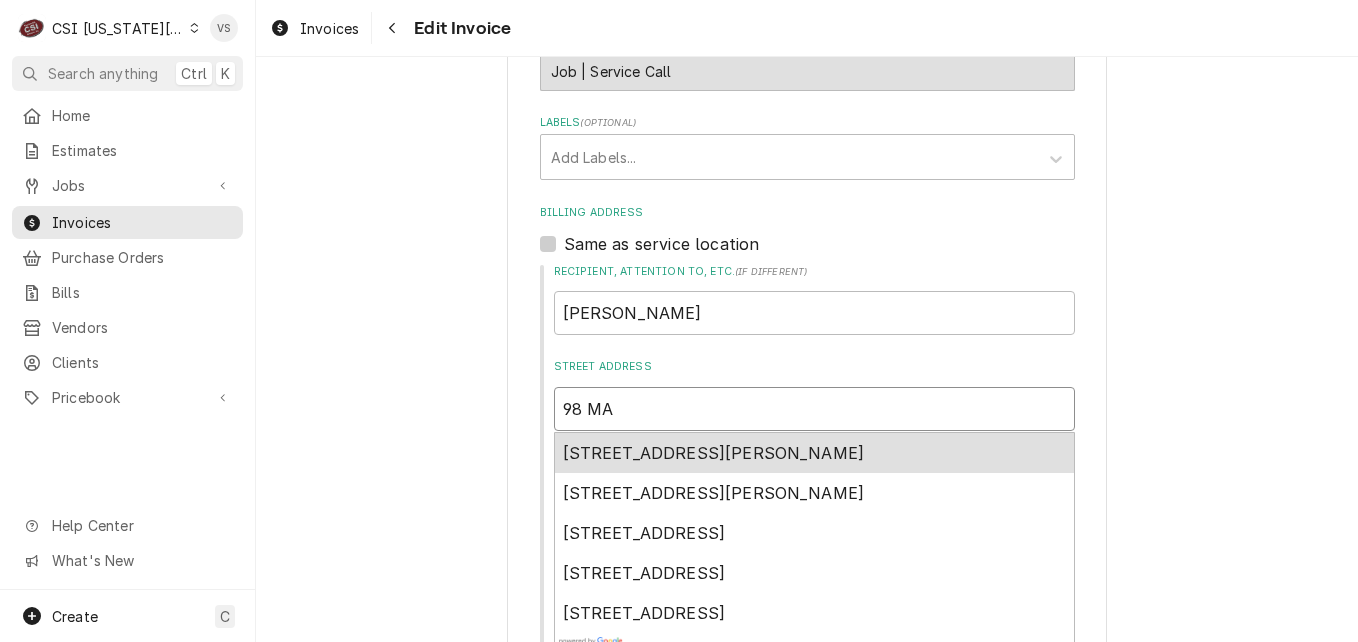 type on "x" 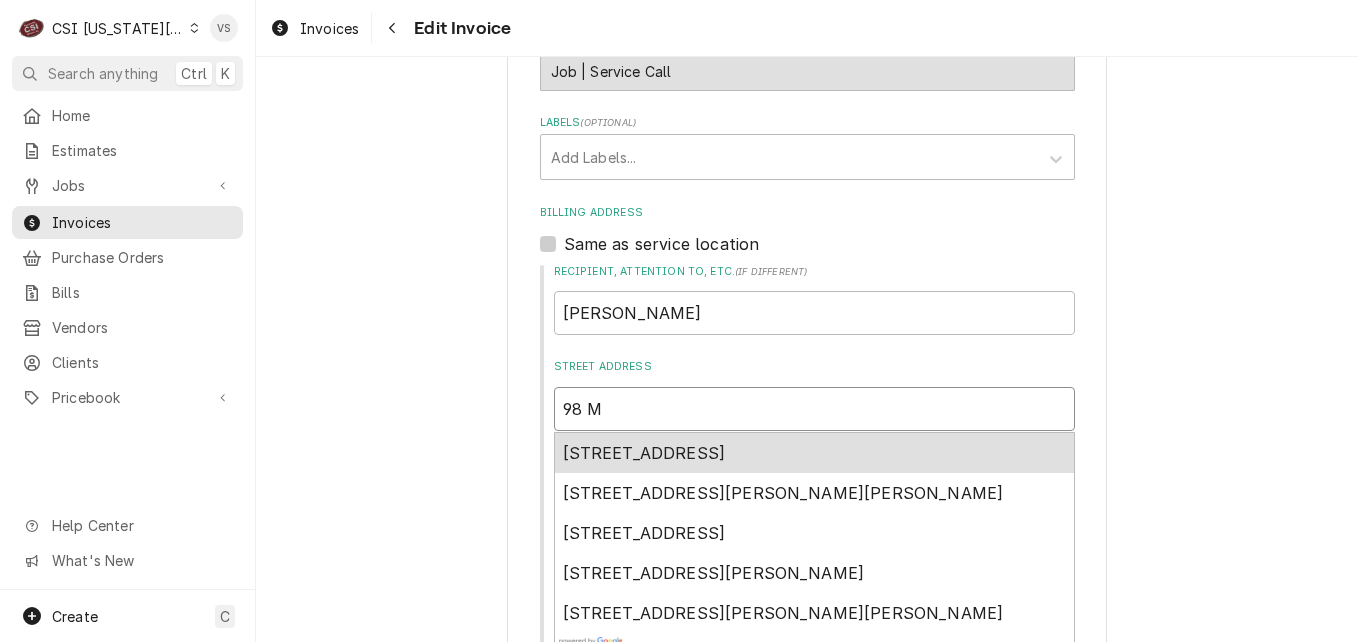 type on "x" 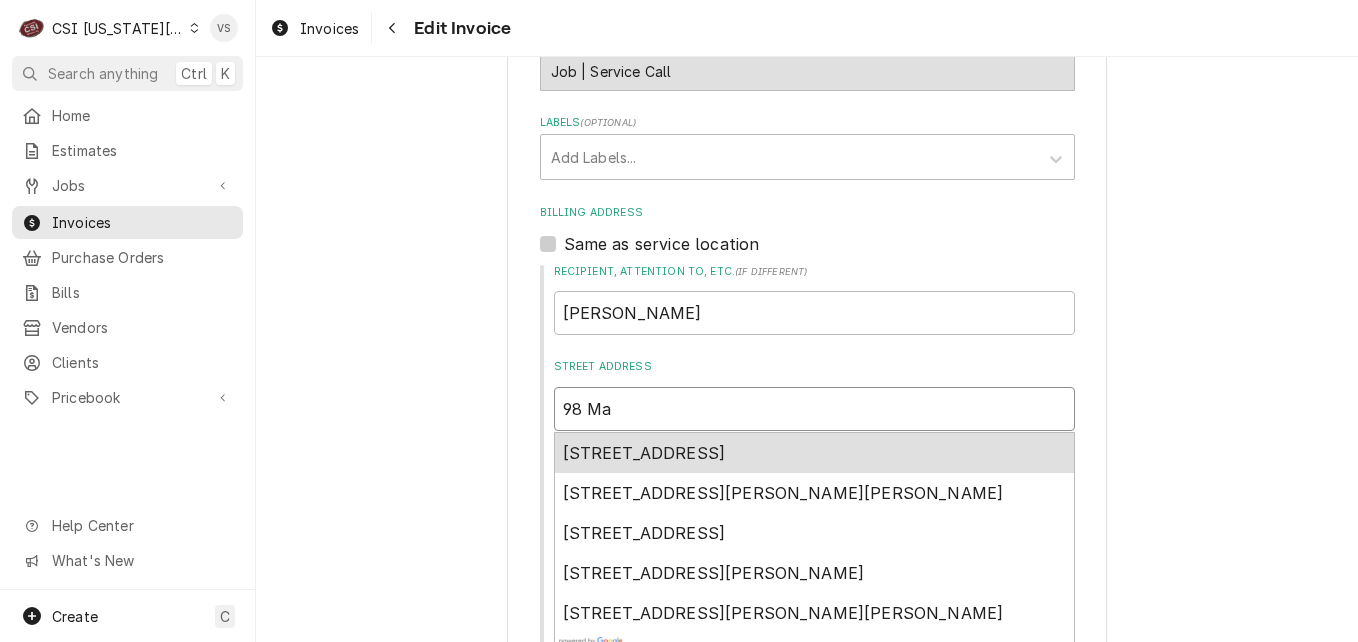type on "x" 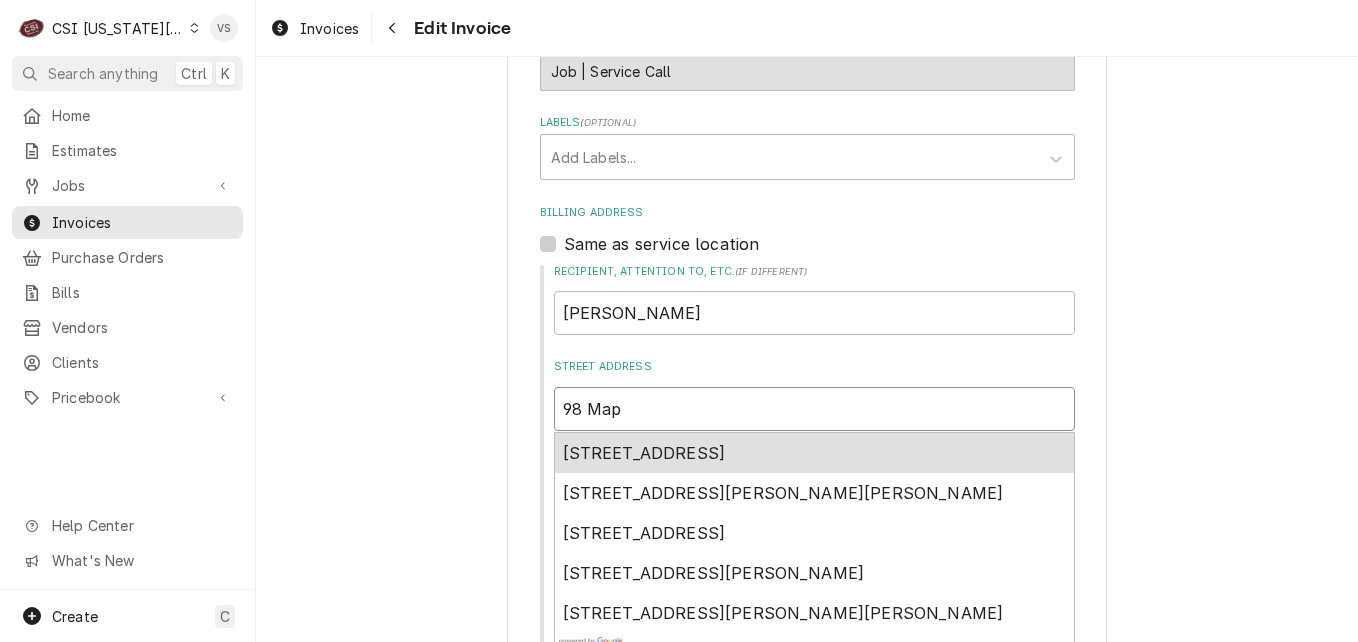 type on "x" 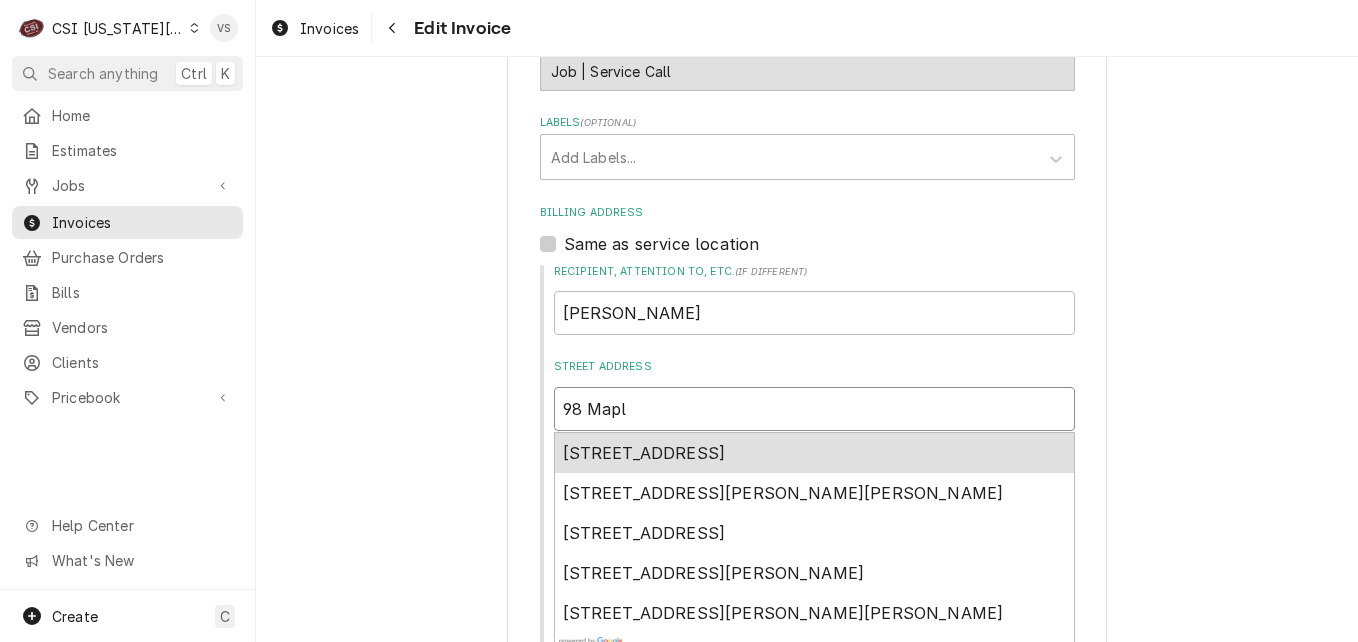 type on "x" 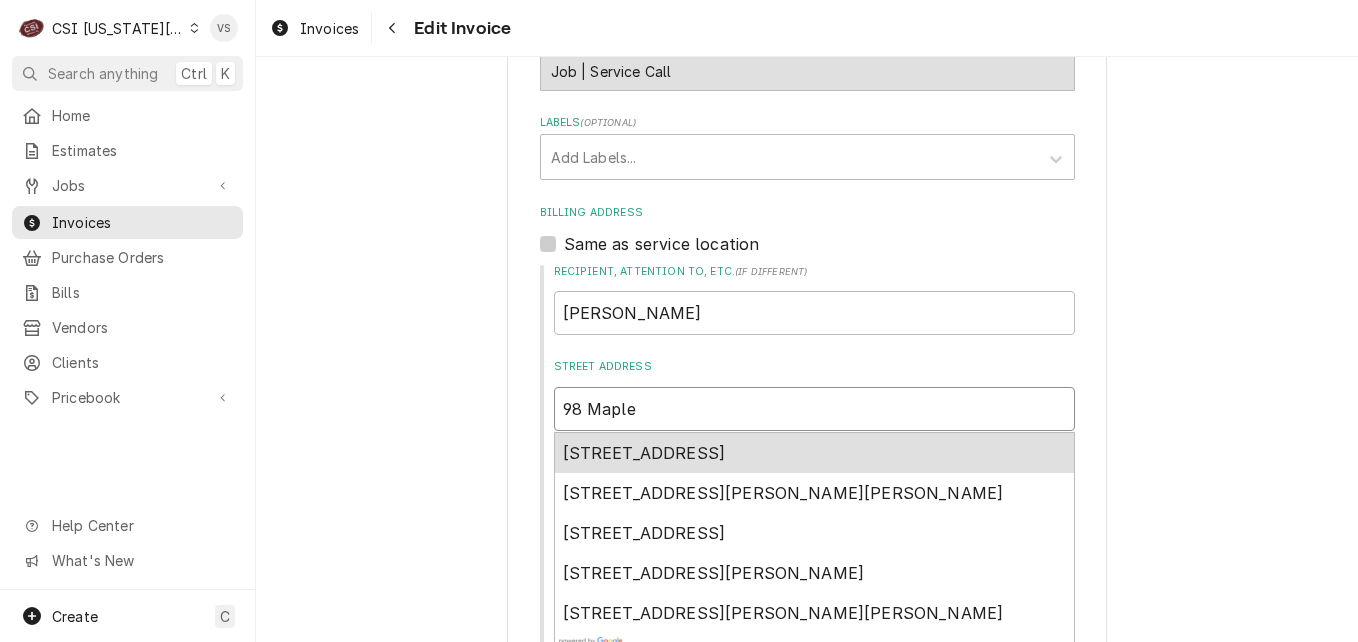 type on "x" 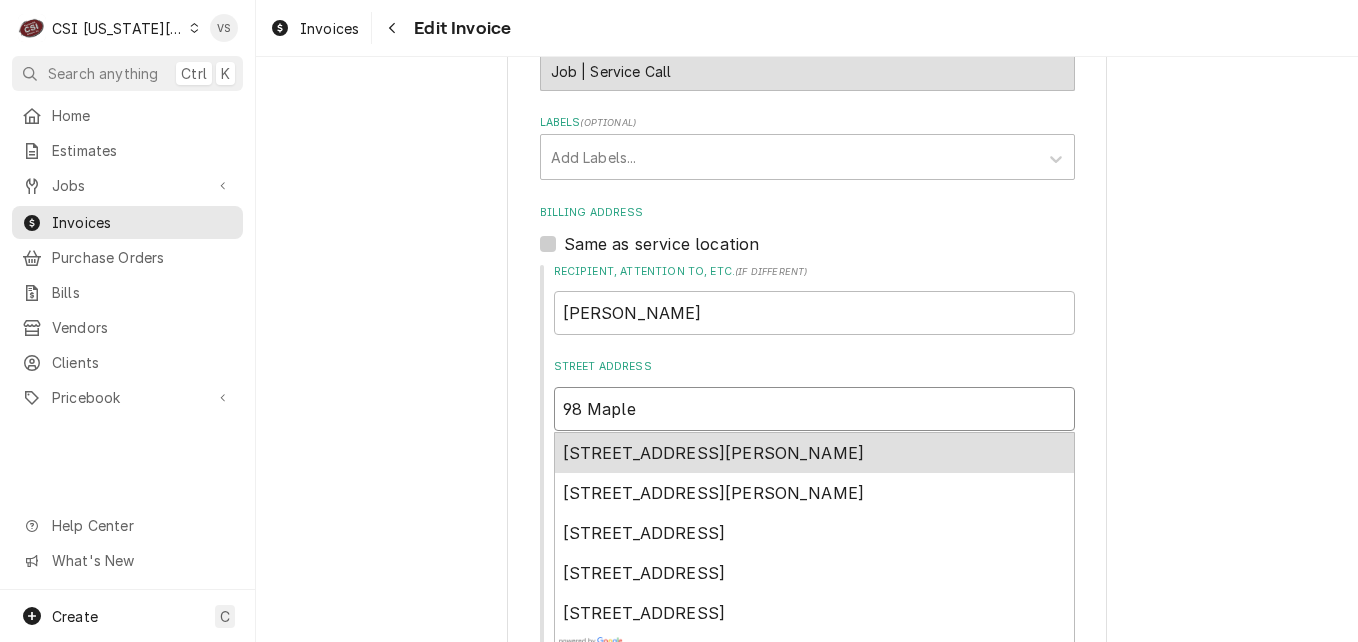 type on "x" 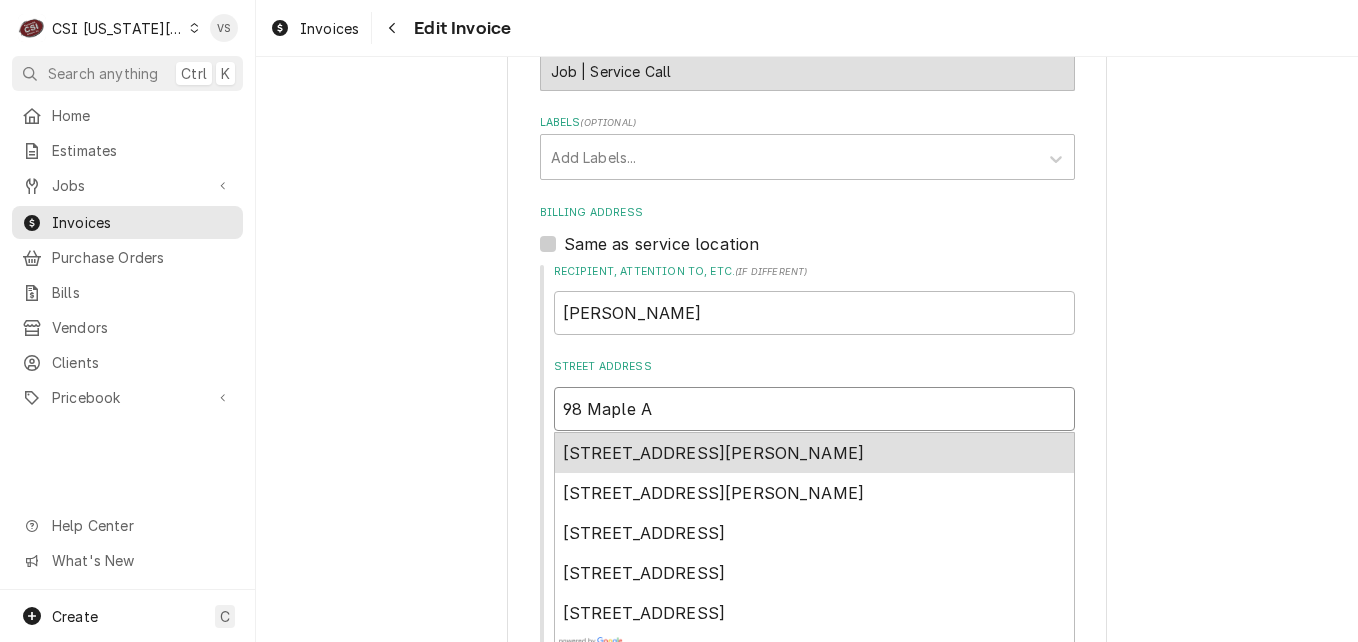 type on "x" 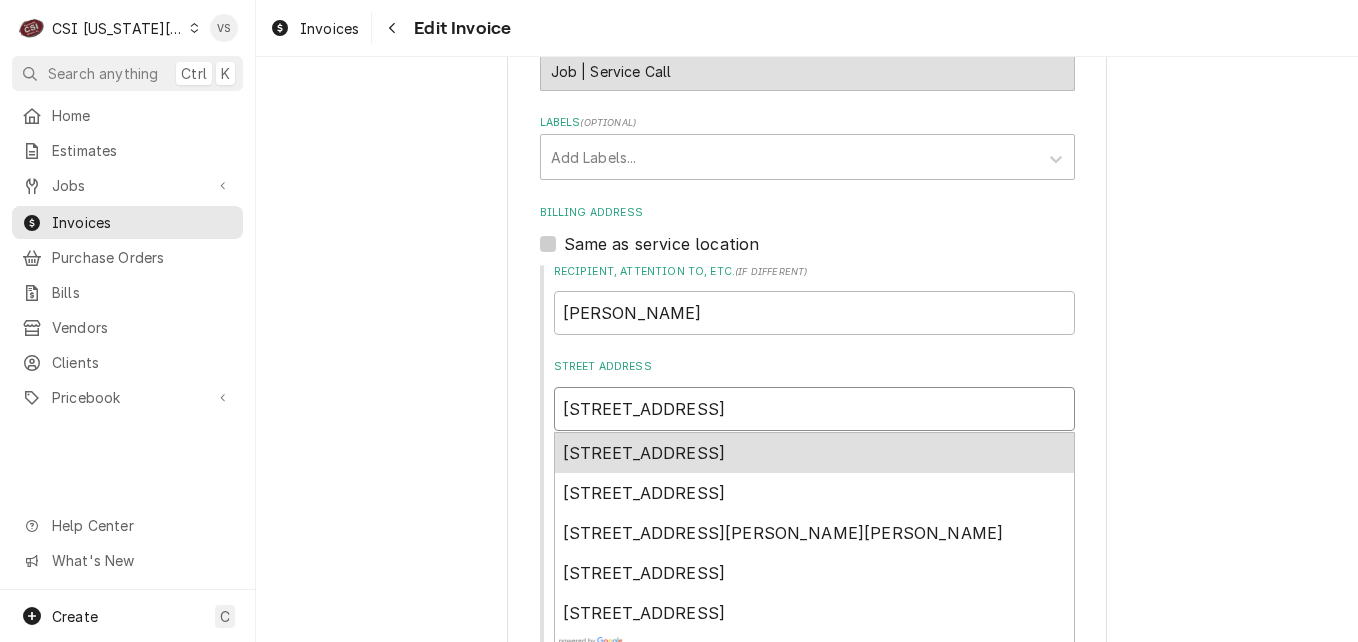type on "x" 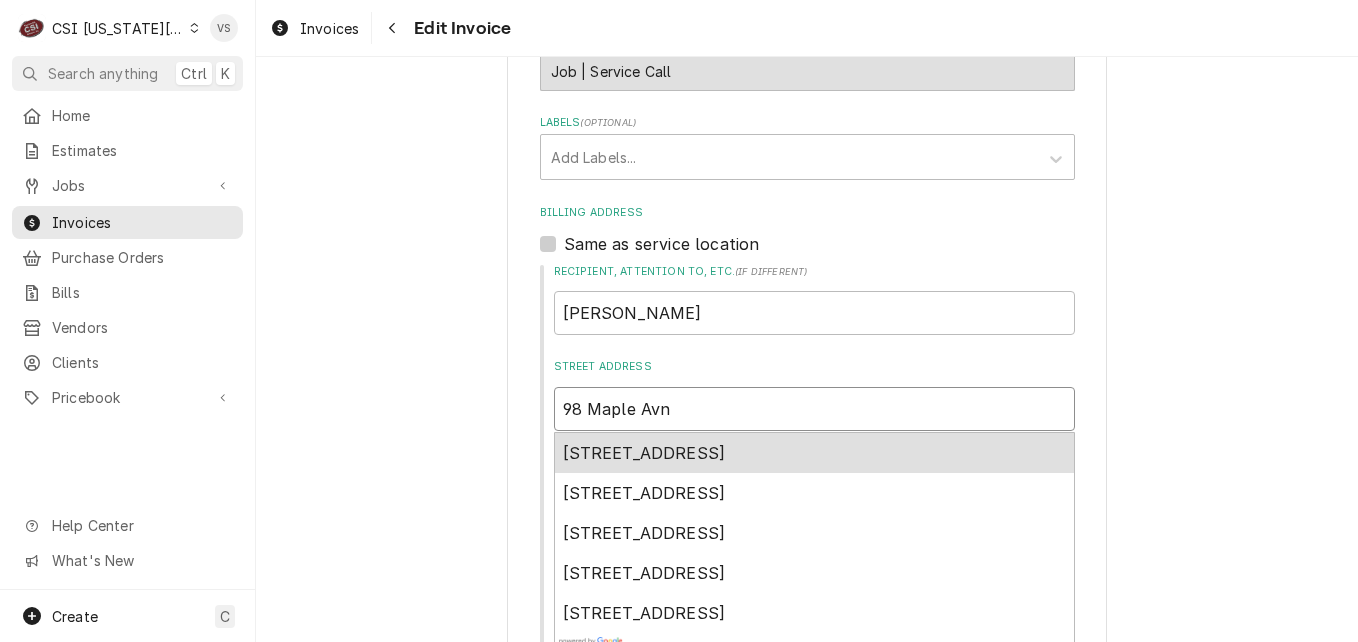 type on "x" 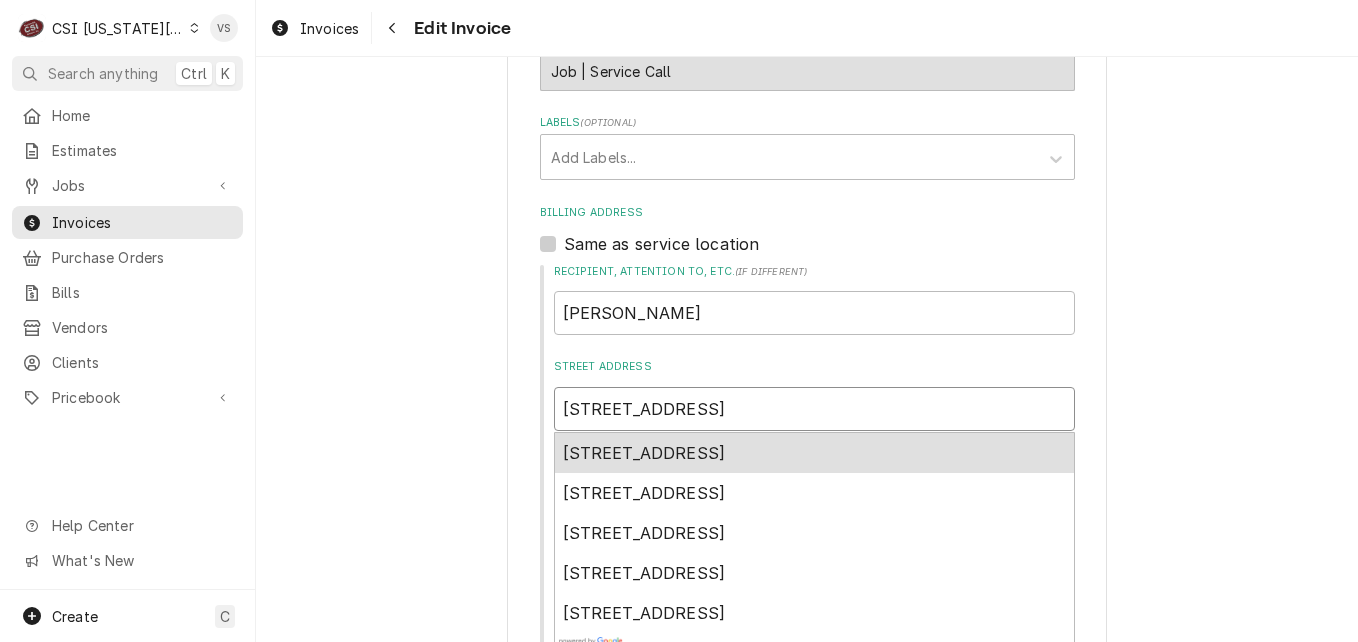 type on "x" 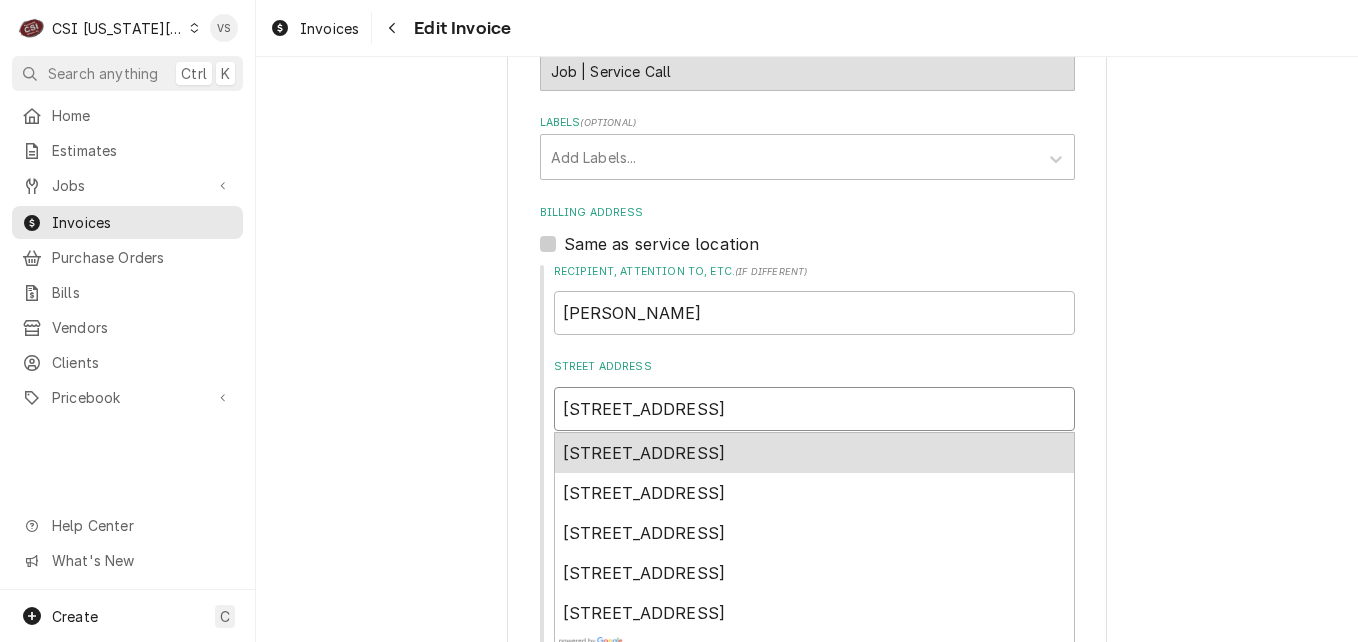type on "98 Maple Avenue" 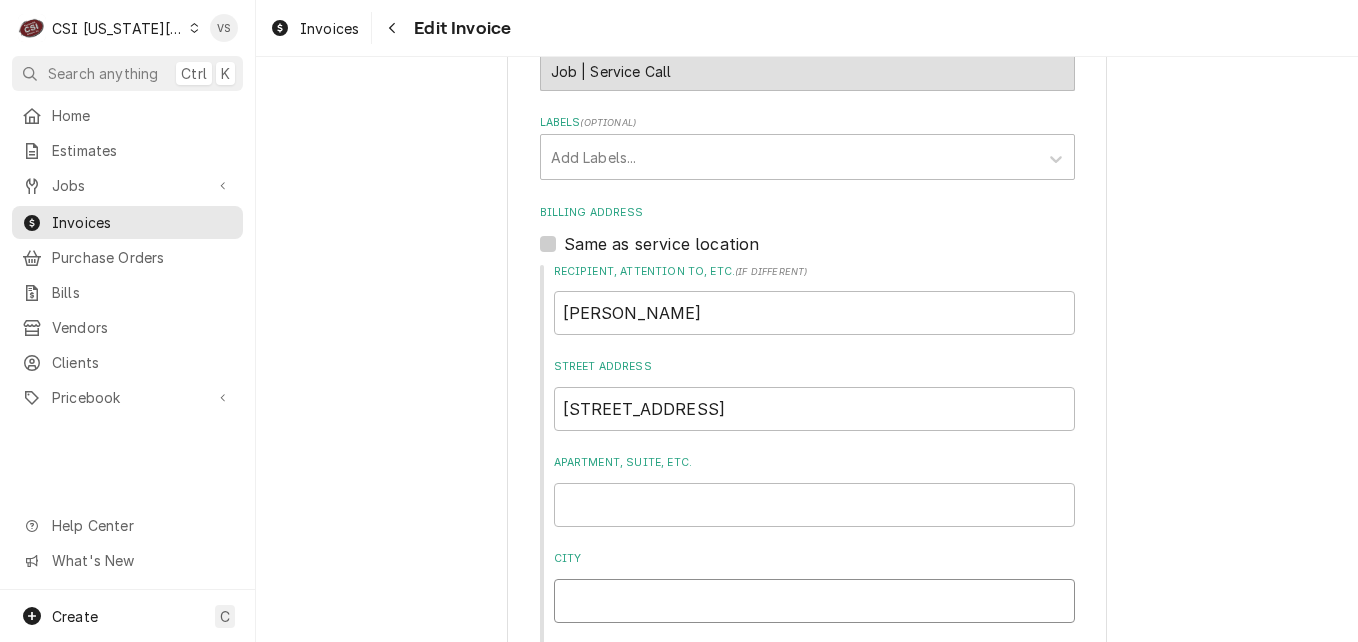 type on "x" 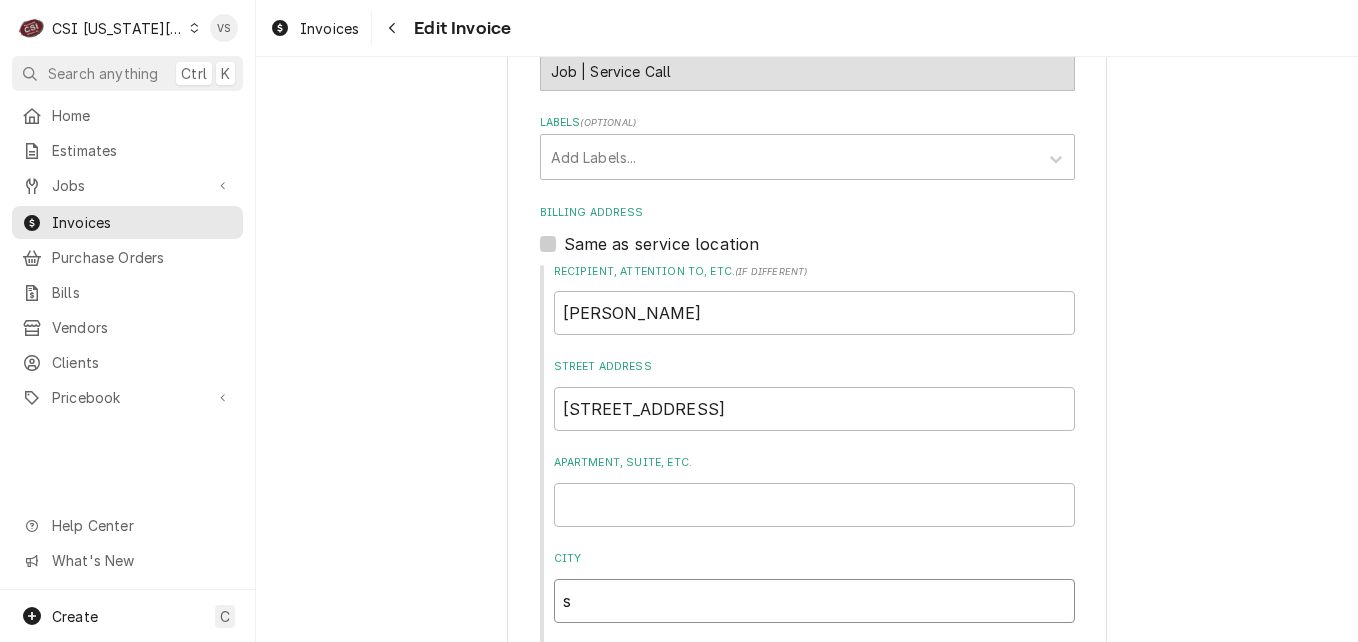 type on "x" 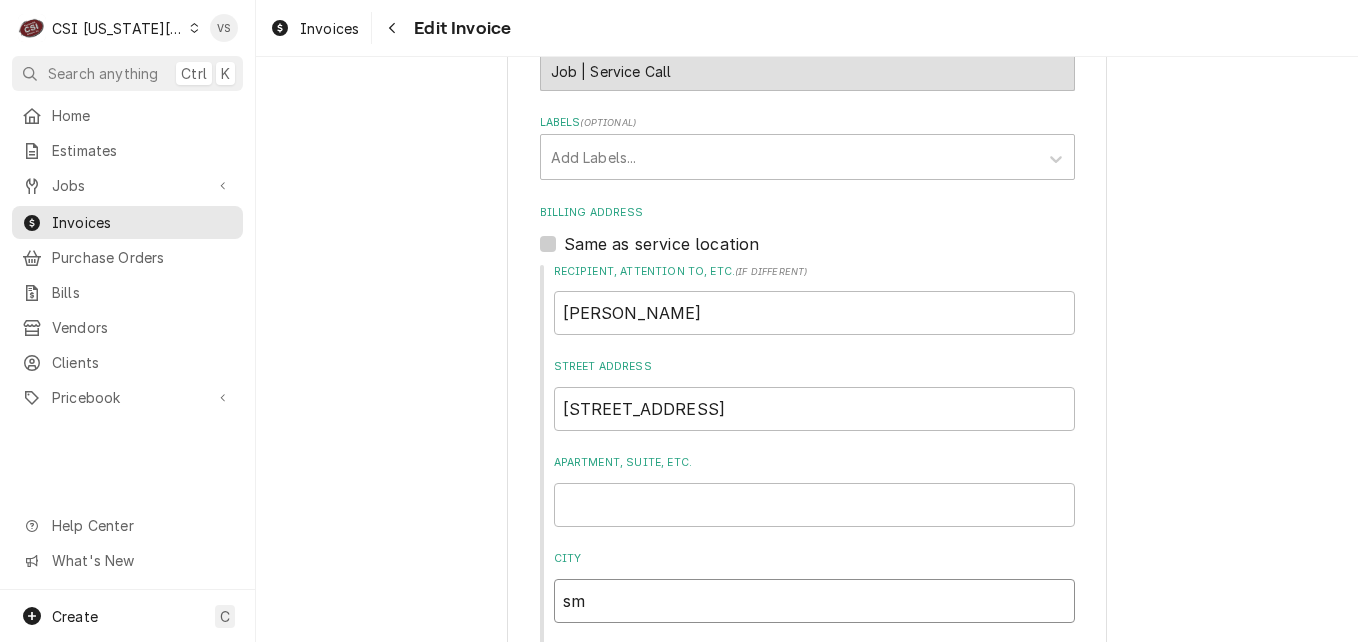 type on "x" 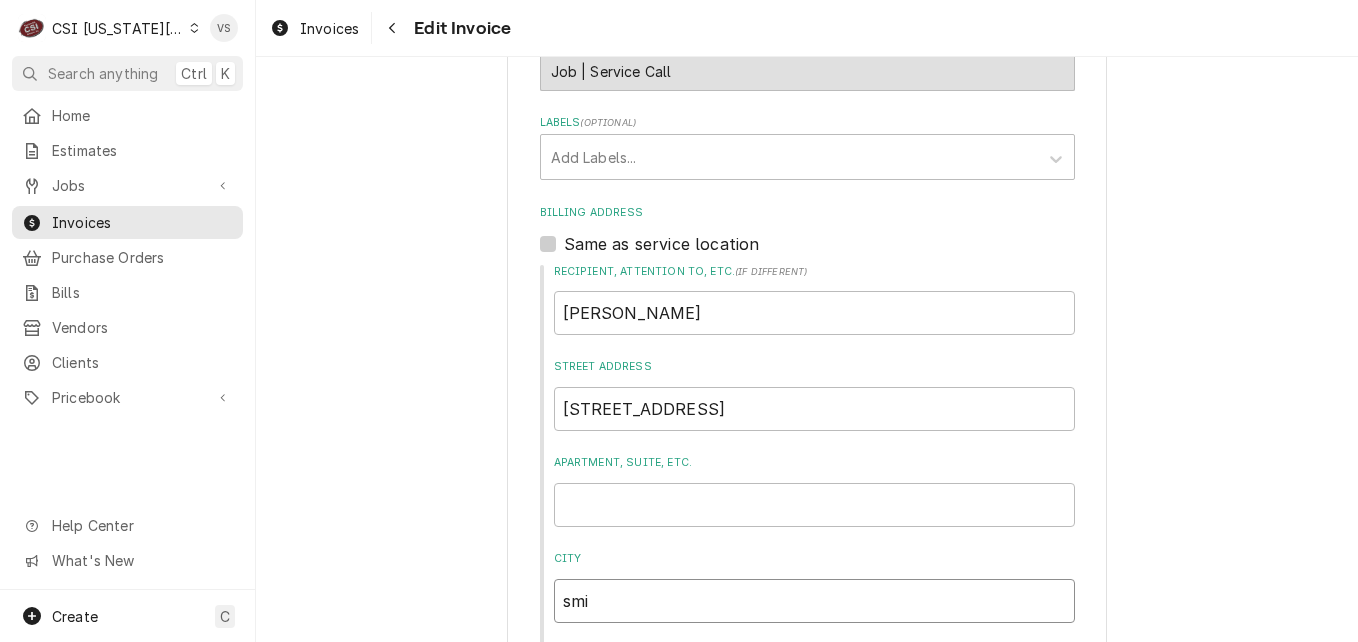 type on "Smithtown" 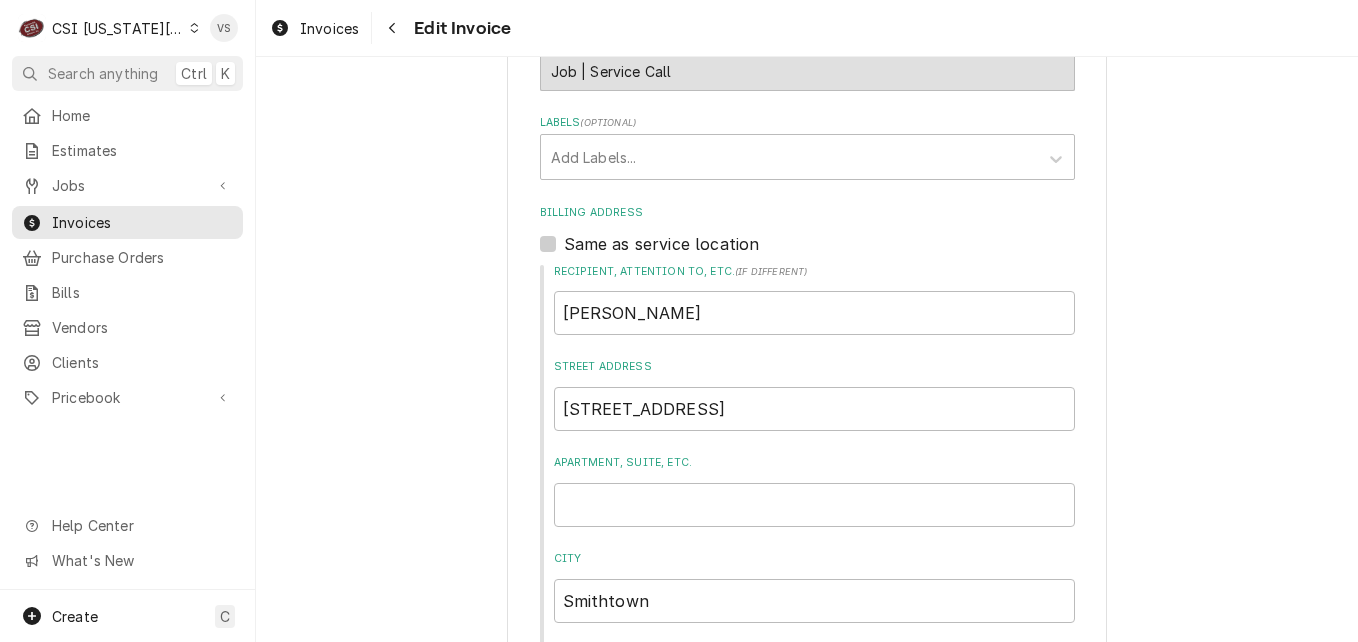 type on "NY" 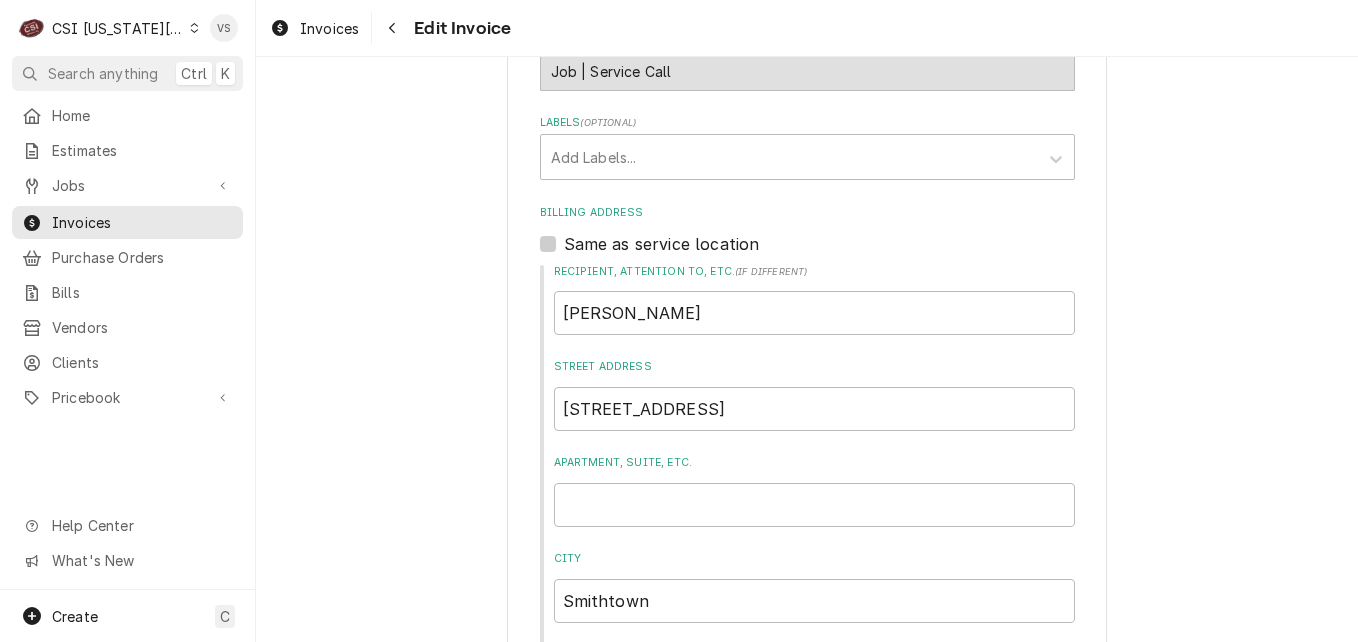 type on "11787" 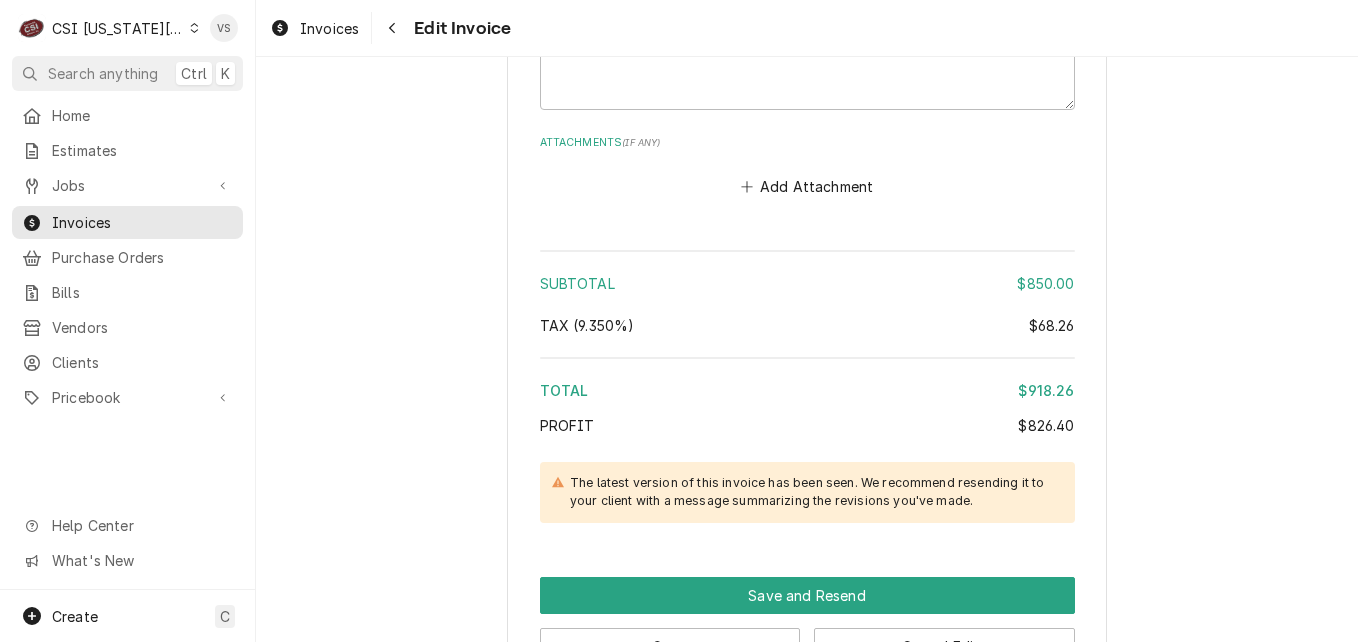 scroll, scrollTop: 5500, scrollLeft: 0, axis: vertical 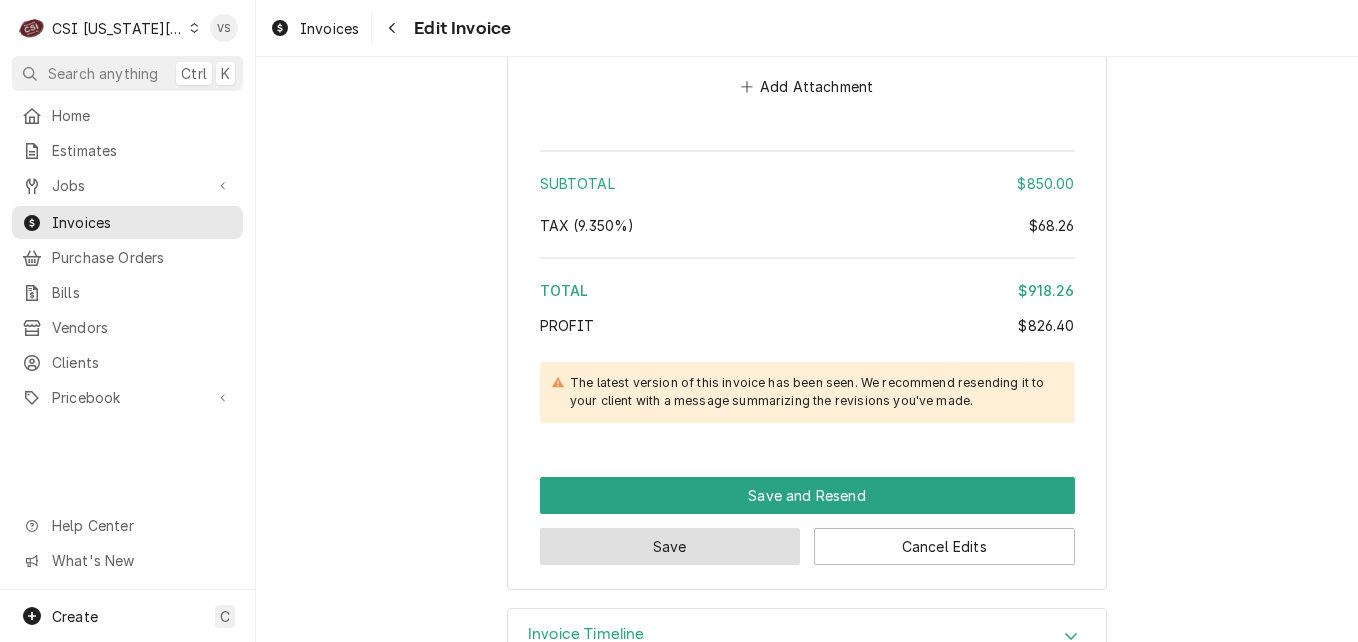 click on "Save" at bounding box center [670, 546] 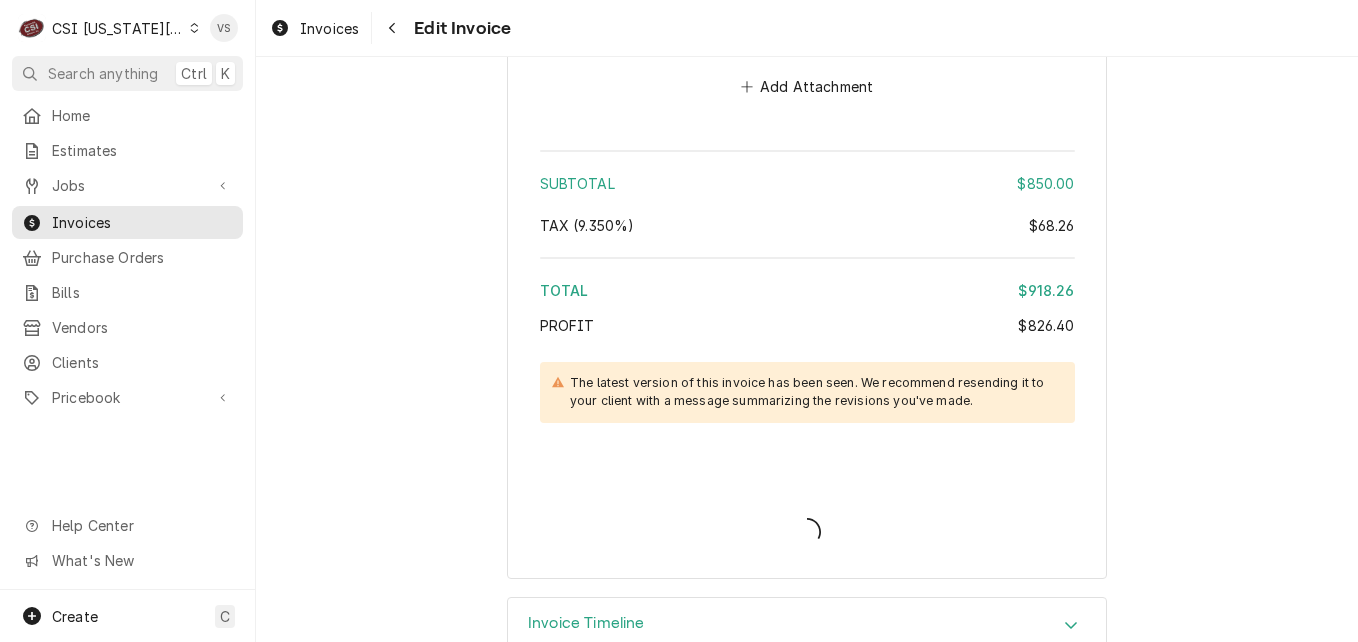 type on "x" 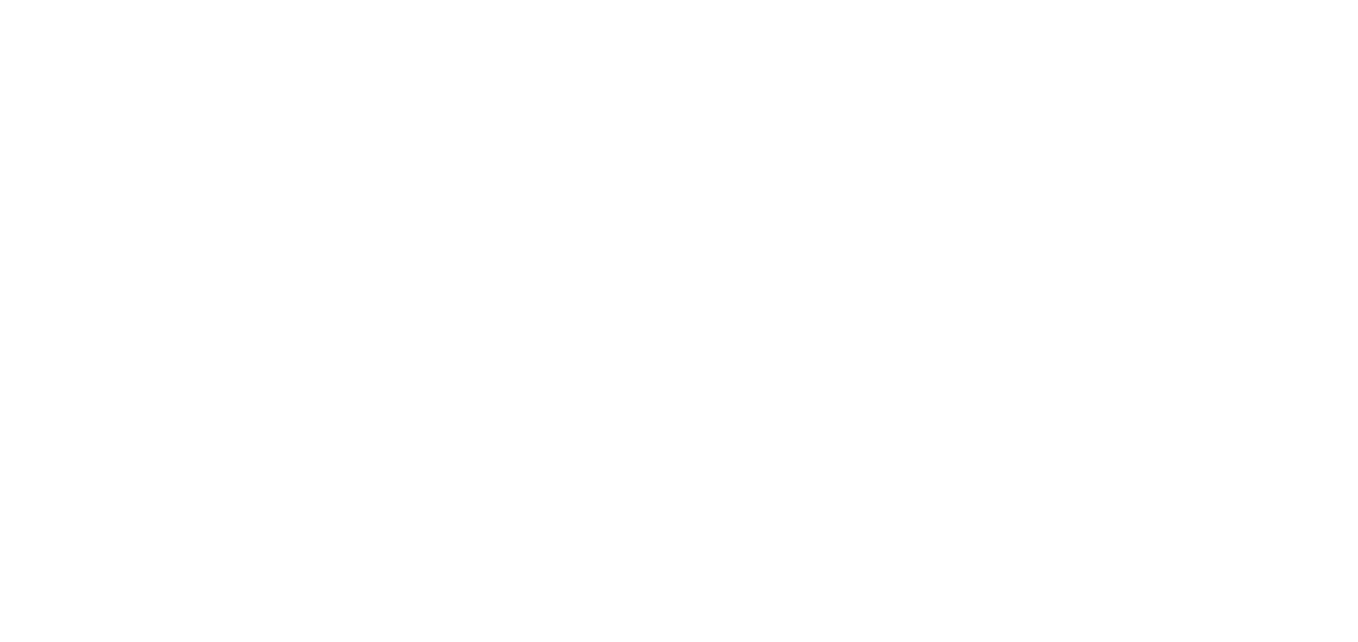 scroll, scrollTop: 0, scrollLeft: 0, axis: both 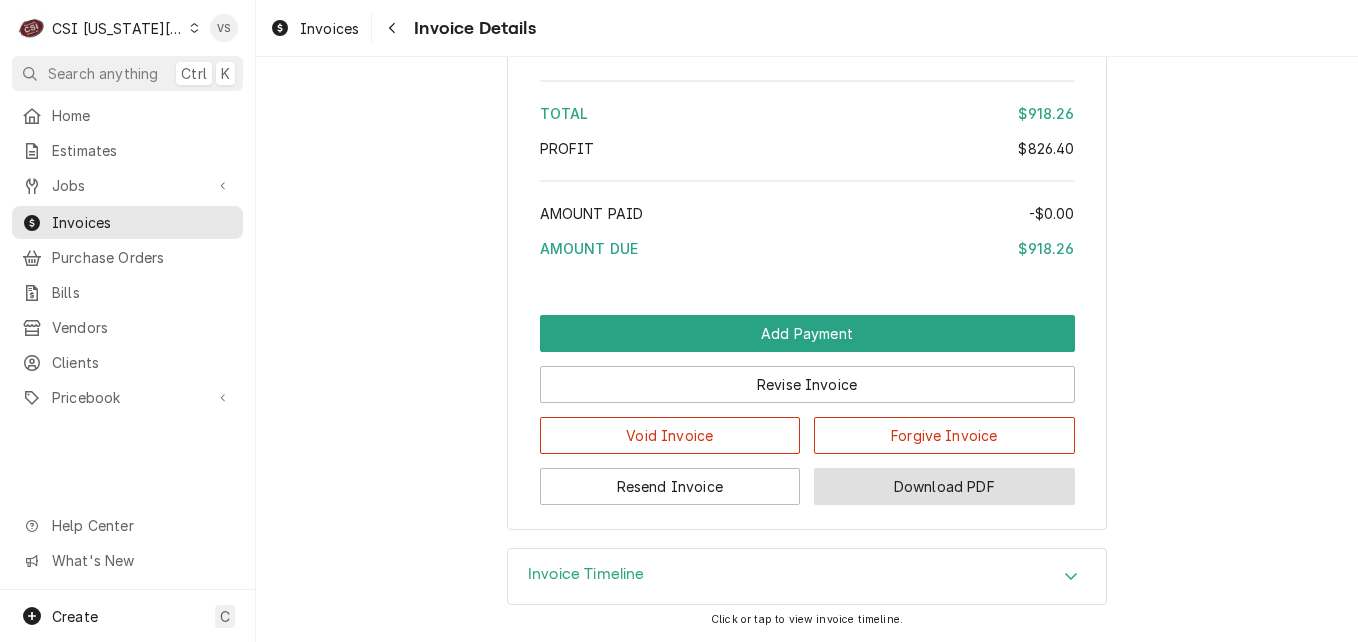 click on "Download PDF" at bounding box center [944, 486] 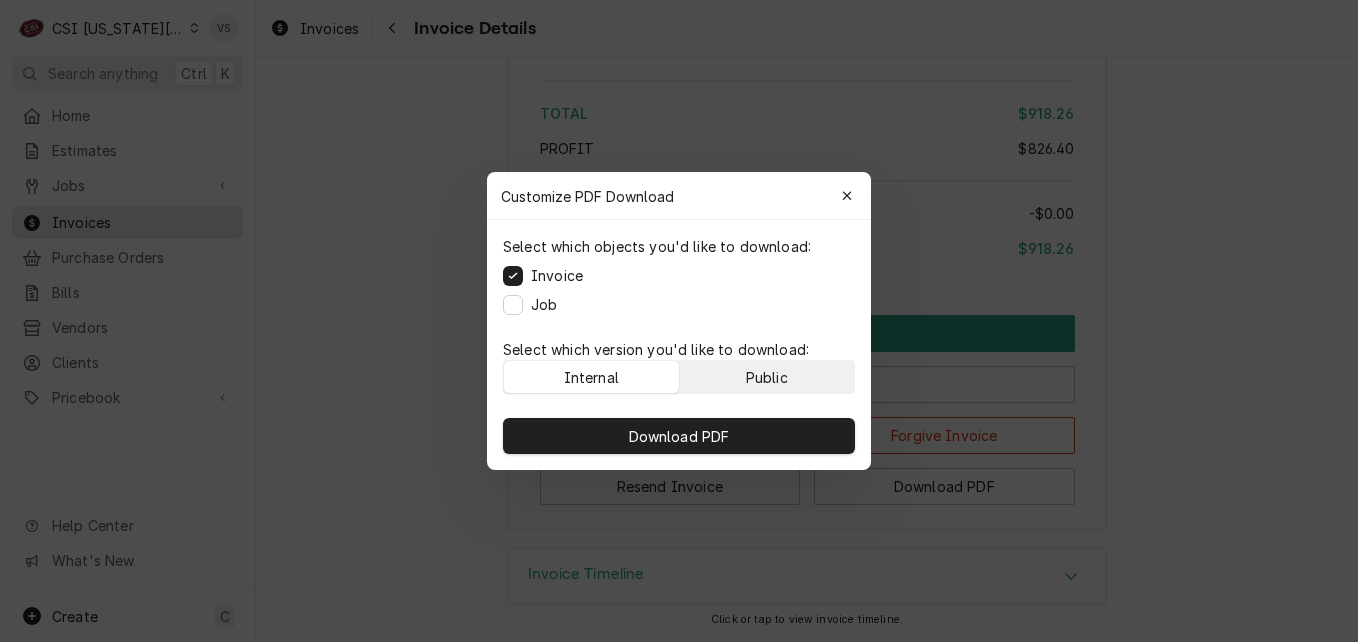 click on "Public" at bounding box center (767, 377) 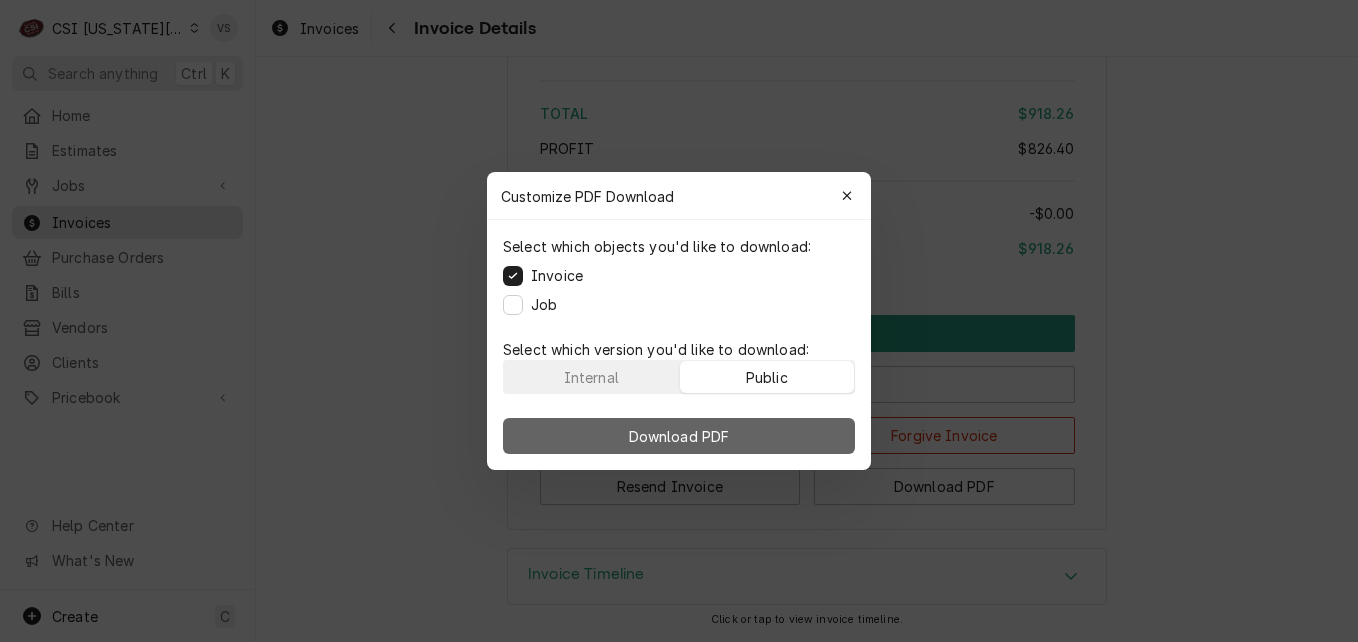 click on "Download PDF" at bounding box center (679, 436) 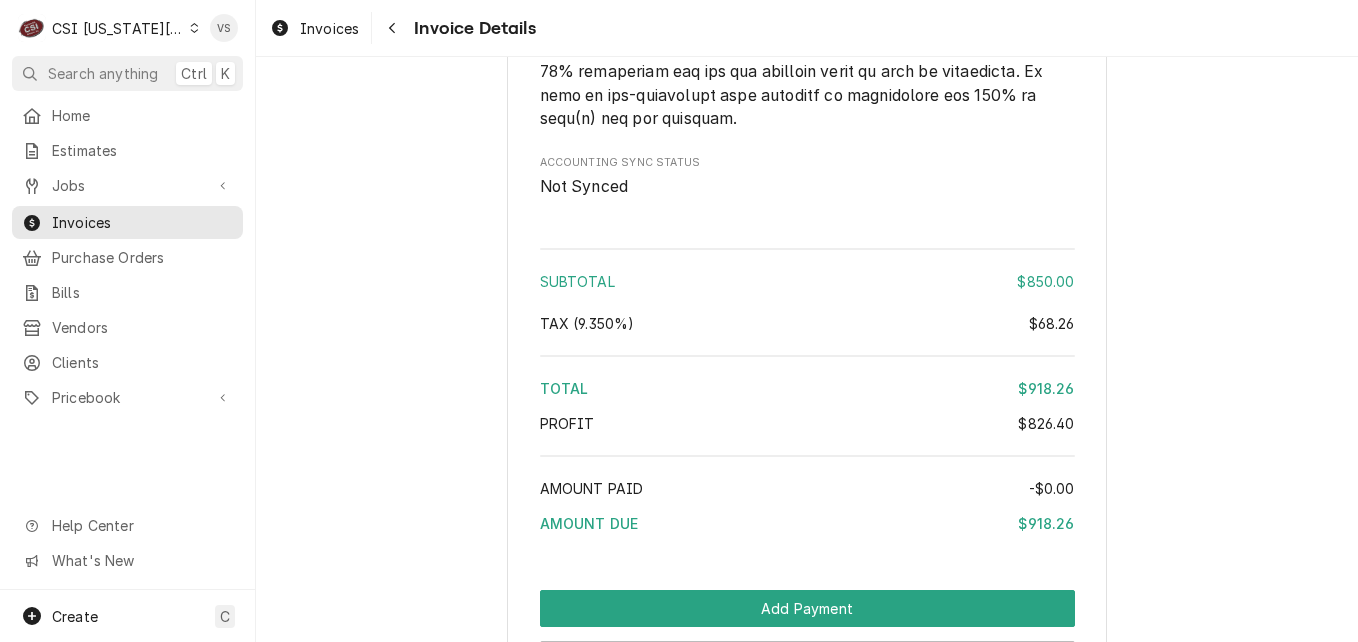 scroll, scrollTop: 4438, scrollLeft: 0, axis: vertical 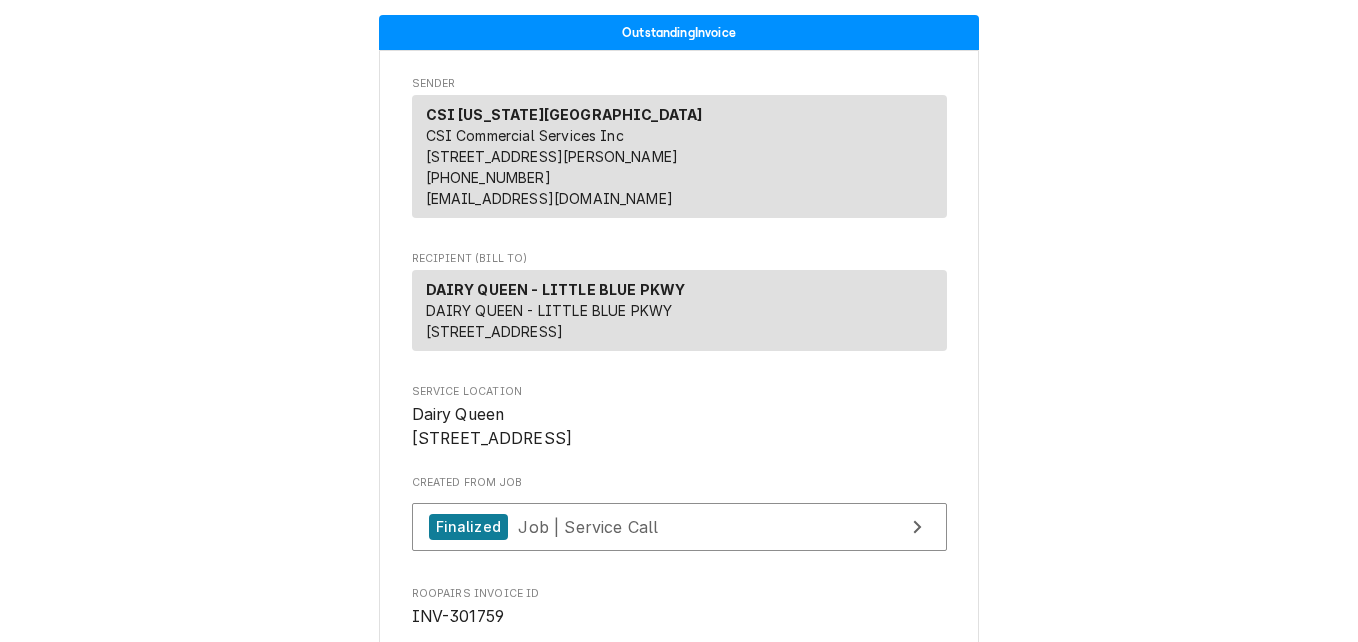 drag, startPoint x: 421, startPoint y: 354, endPoint x: 584, endPoint y: 356, distance: 163.01227 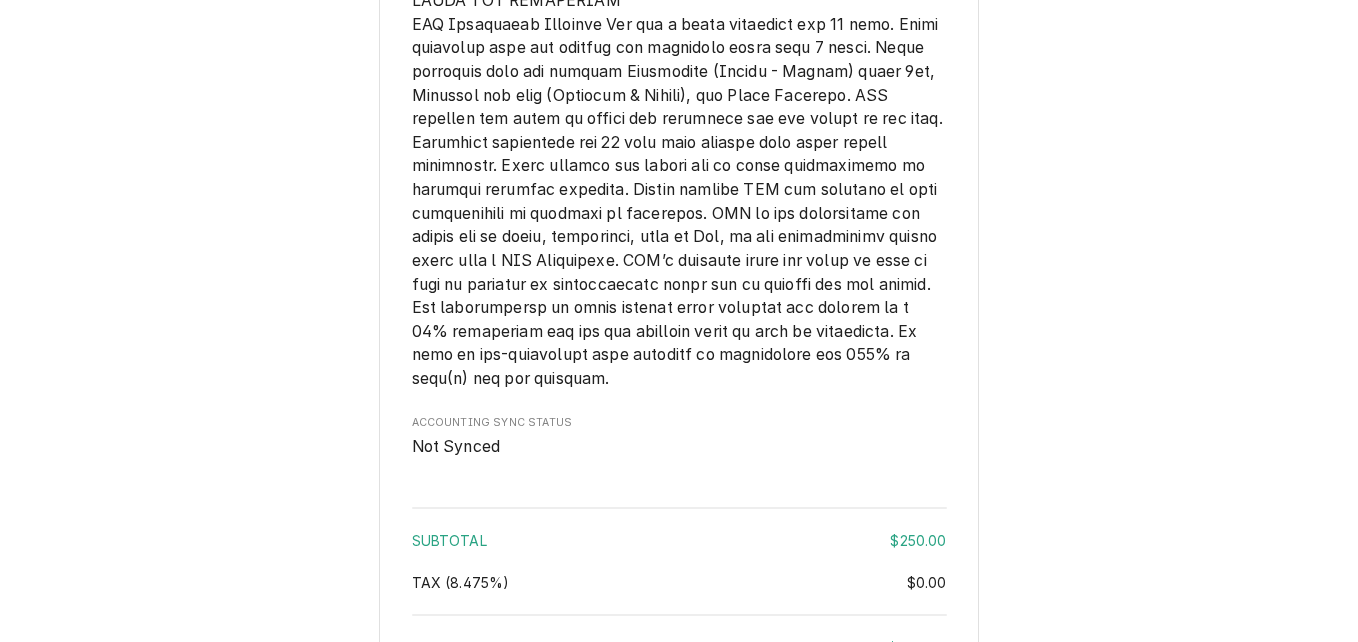 scroll, scrollTop: 2960, scrollLeft: 0, axis: vertical 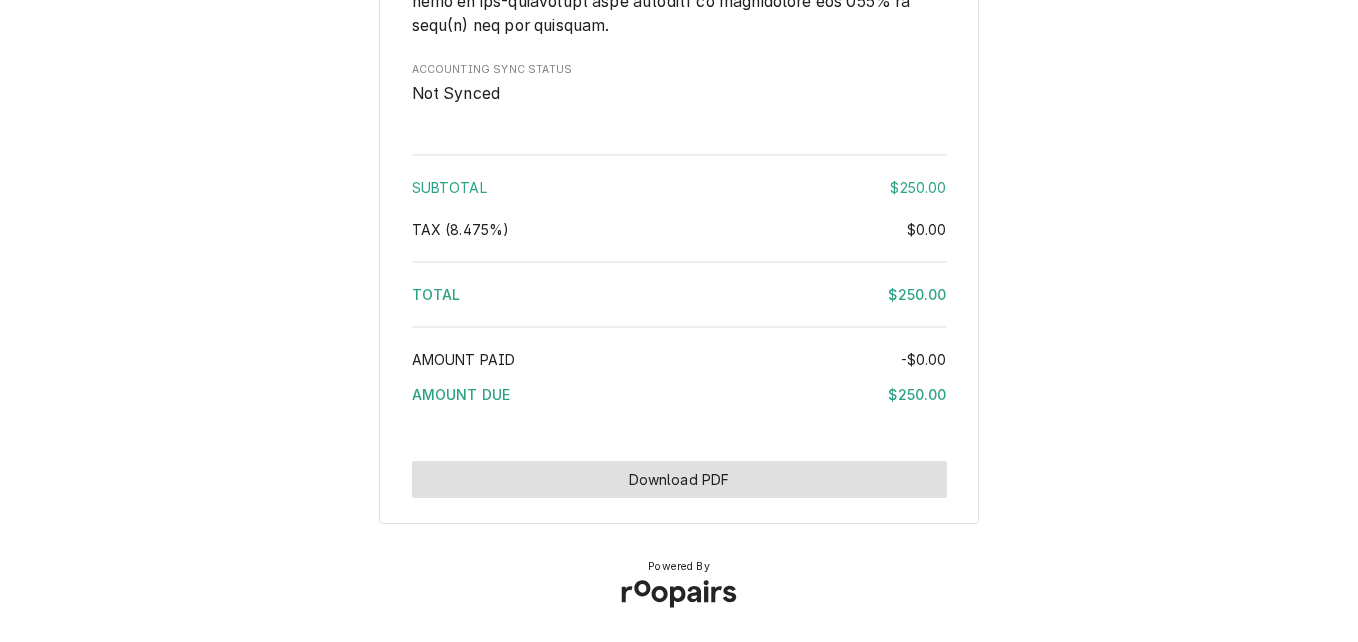 click on "Download PDF" at bounding box center (679, 479) 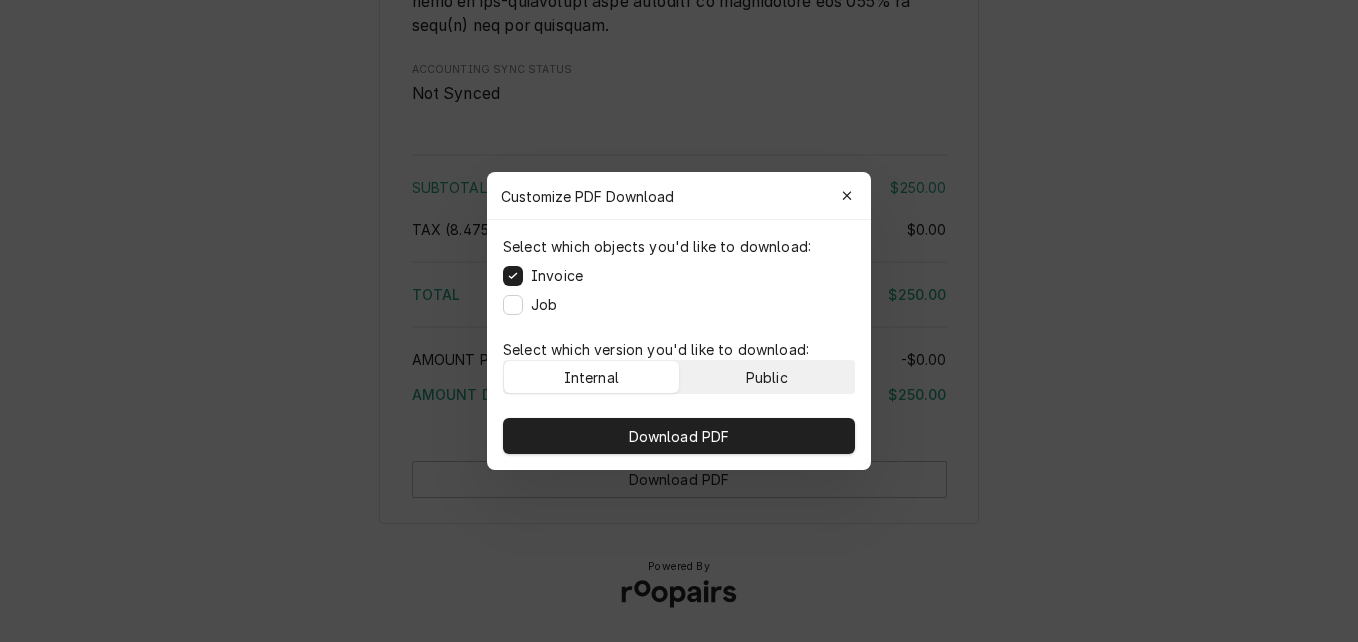 click on "Public" at bounding box center [767, 377] 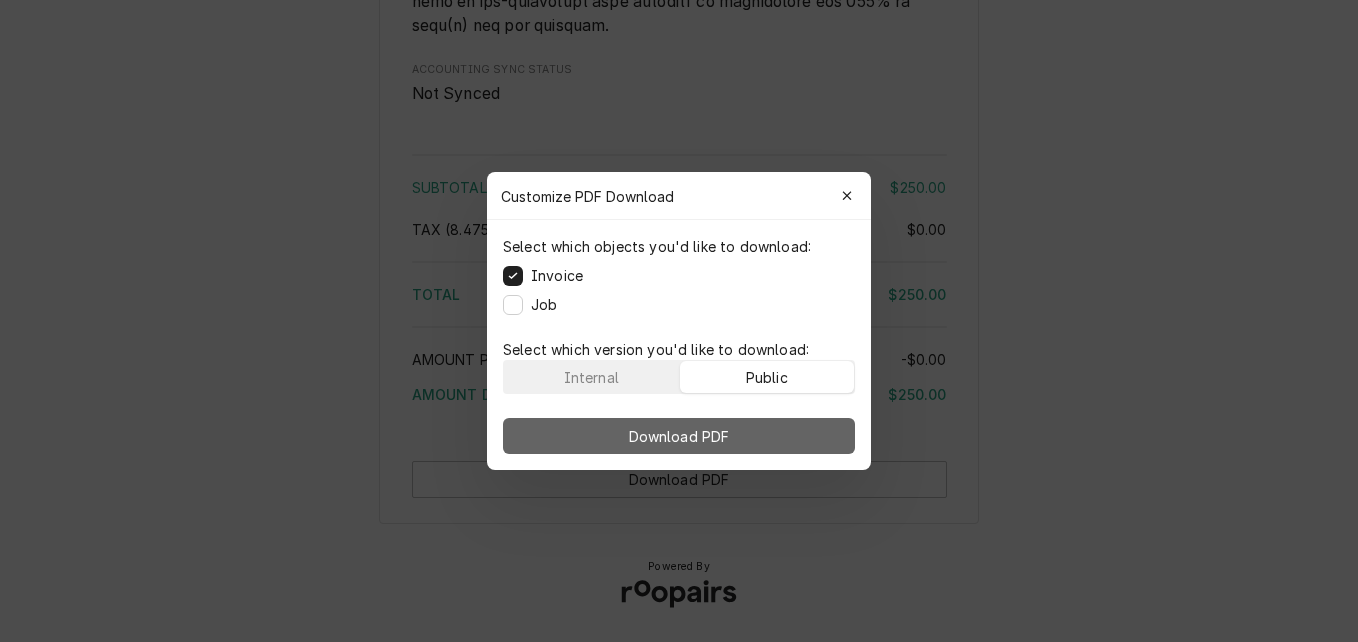 click on "Download PDF" at bounding box center (679, 436) 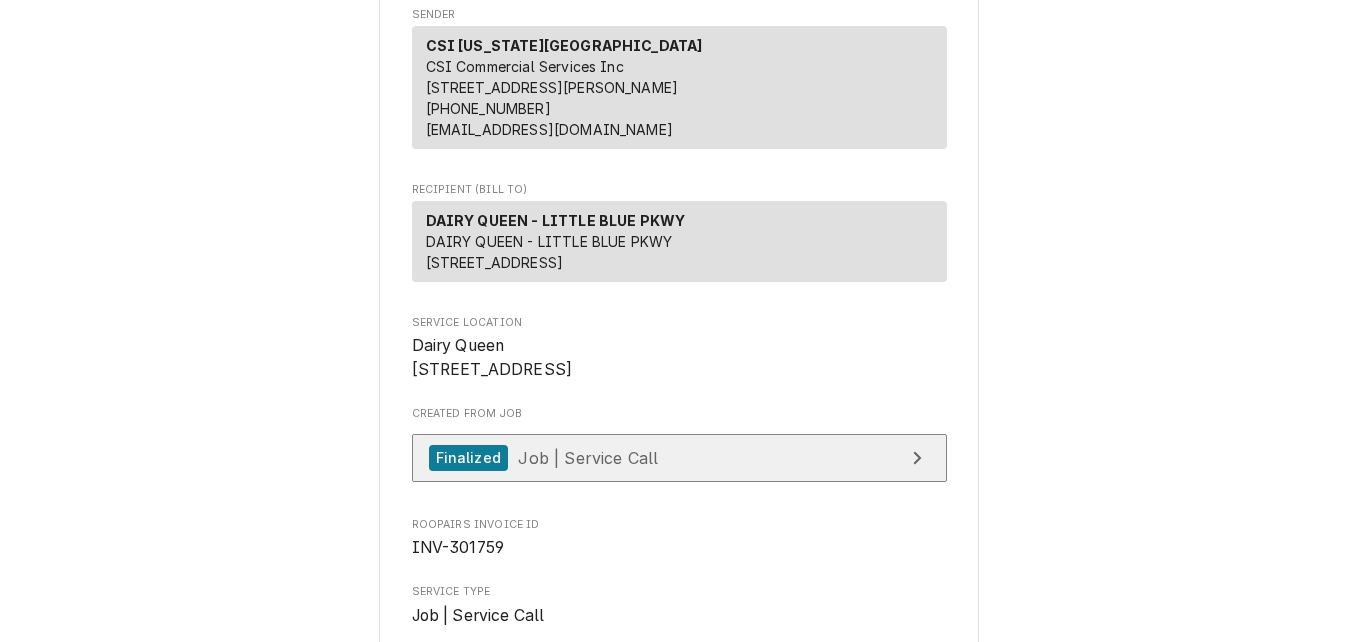 scroll, scrollTop: 400, scrollLeft: 0, axis: vertical 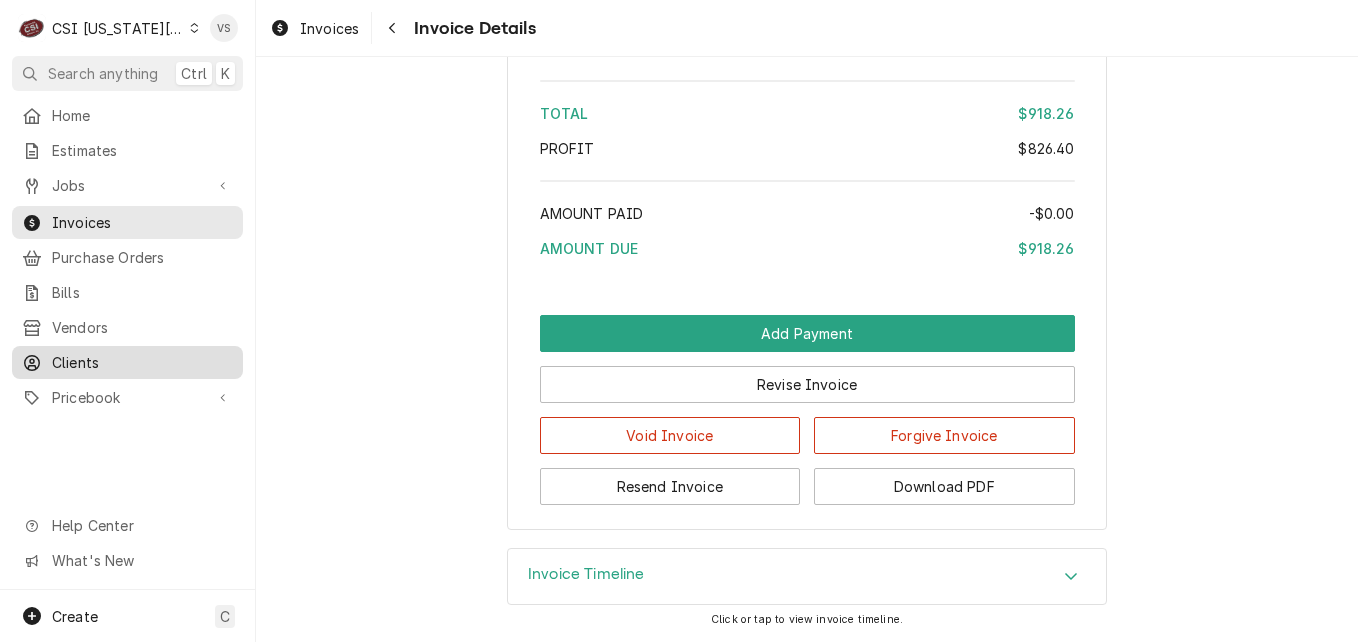 click on "Clients" at bounding box center [142, 362] 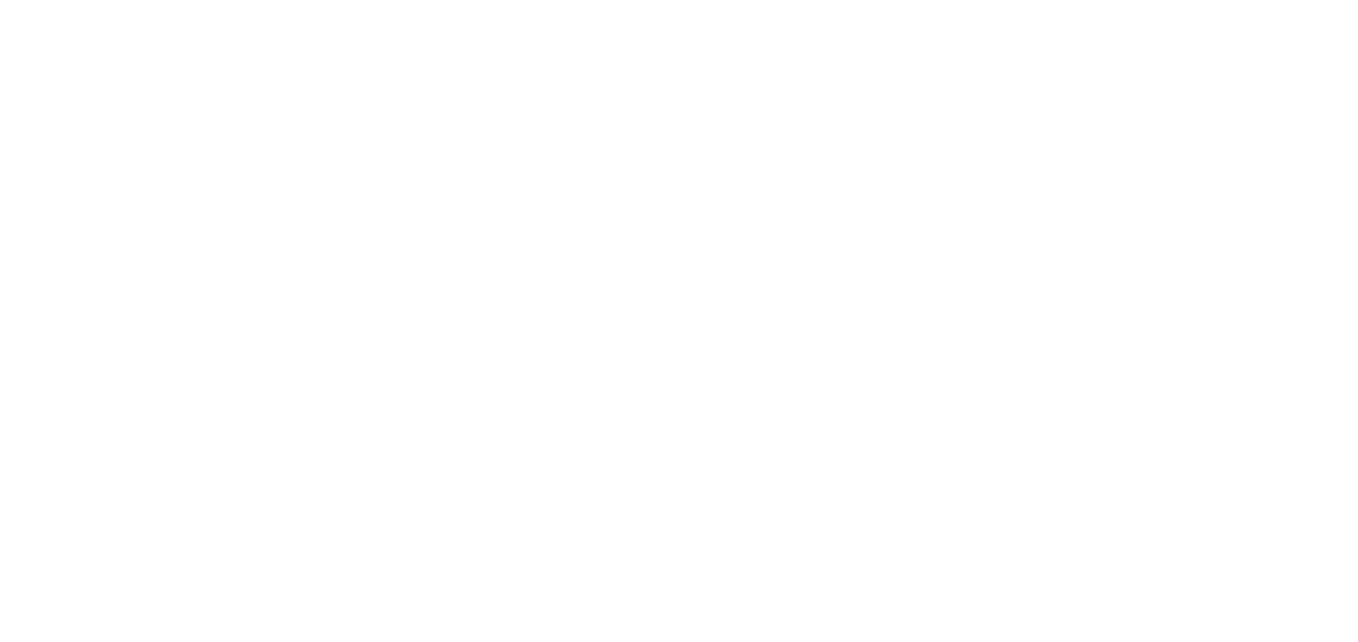 scroll, scrollTop: 0, scrollLeft: 0, axis: both 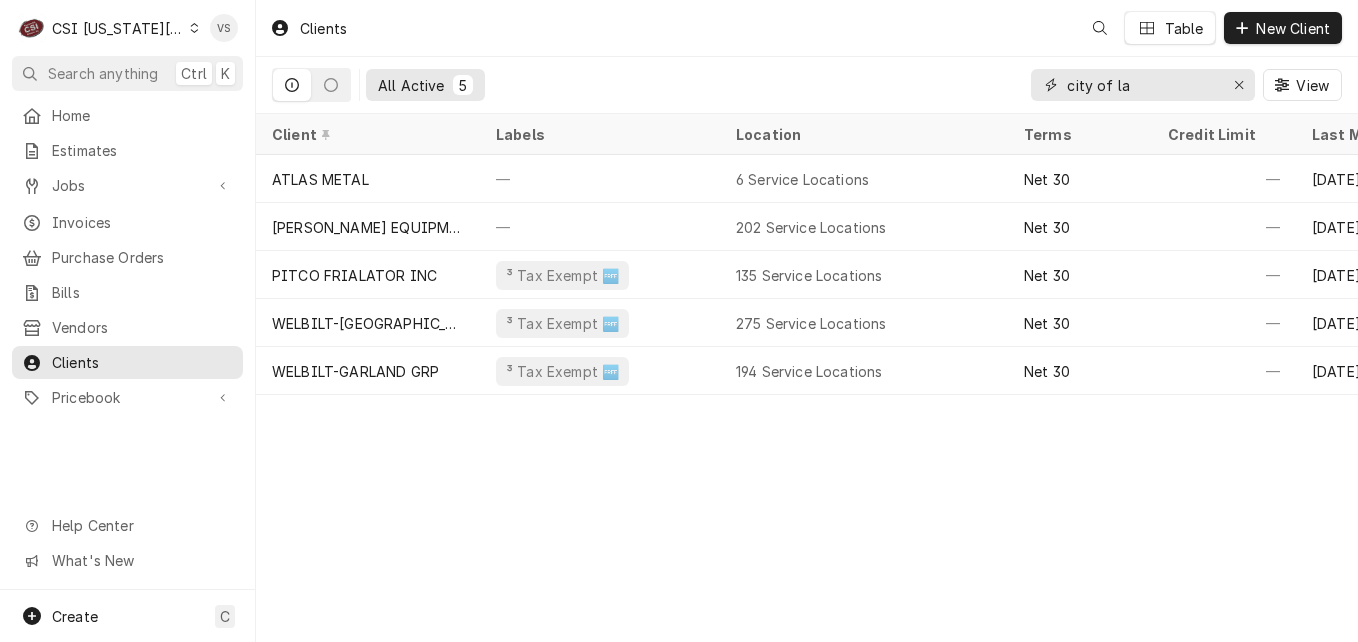 click on "city of la" at bounding box center (1142, 85) 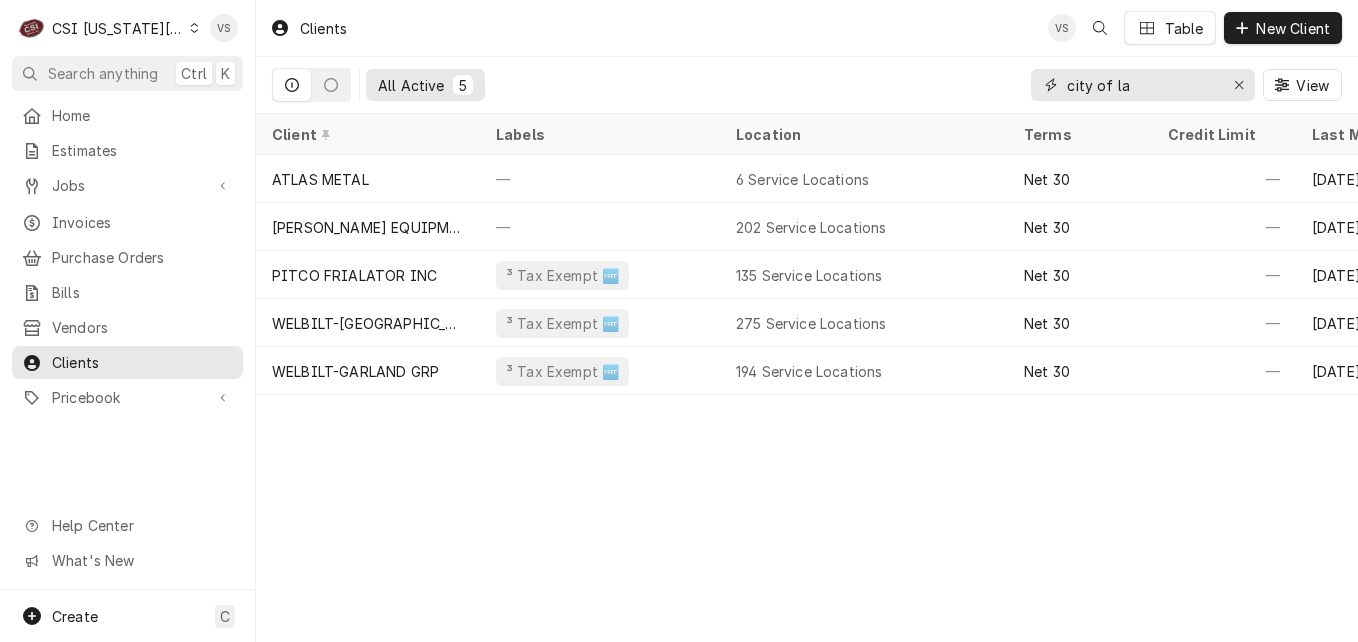 drag, startPoint x: 1130, startPoint y: 85, endPoint x: 1120, endPoint y: 83, distance: 10.198039 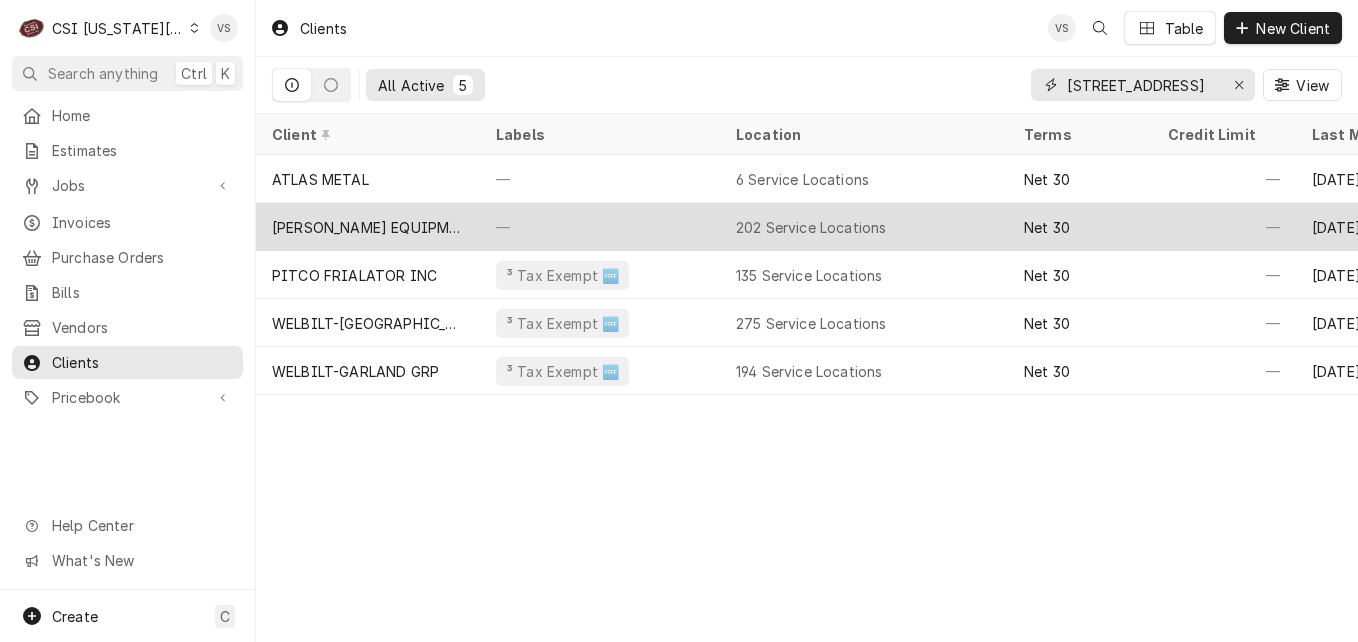 scroll, scrollTop: 0, scrollLeft: 21, axis: horizontal 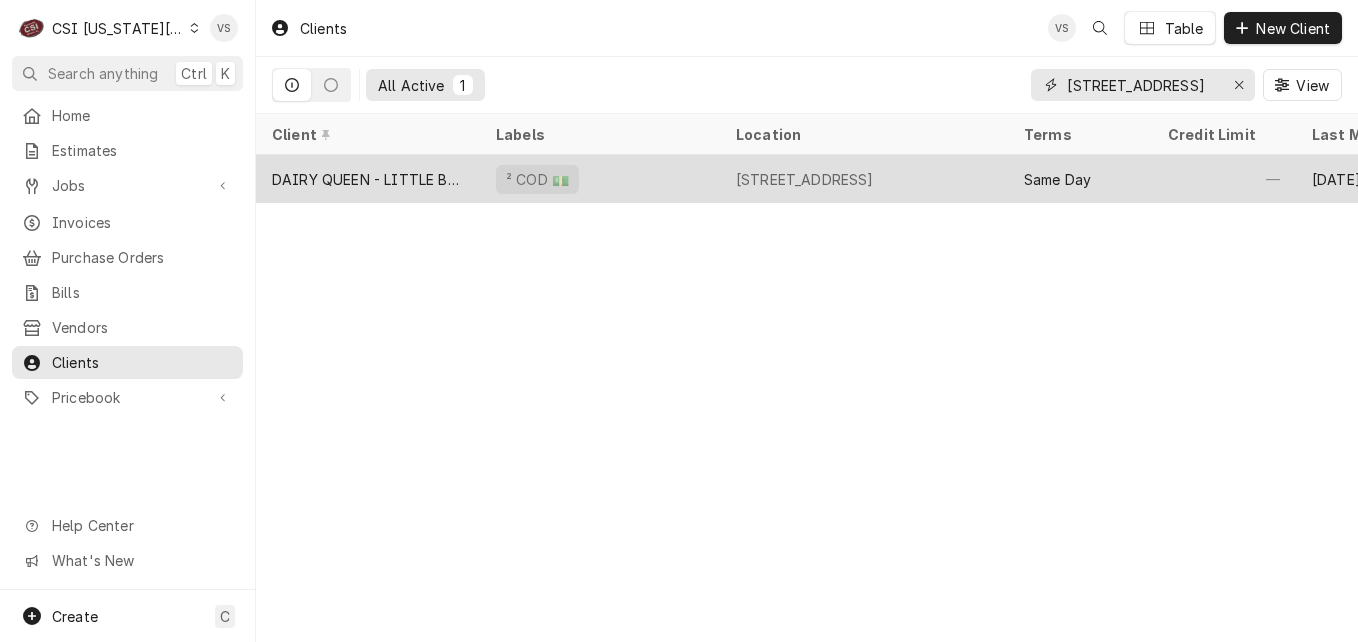 type on "[STREET_ADDRESS]" 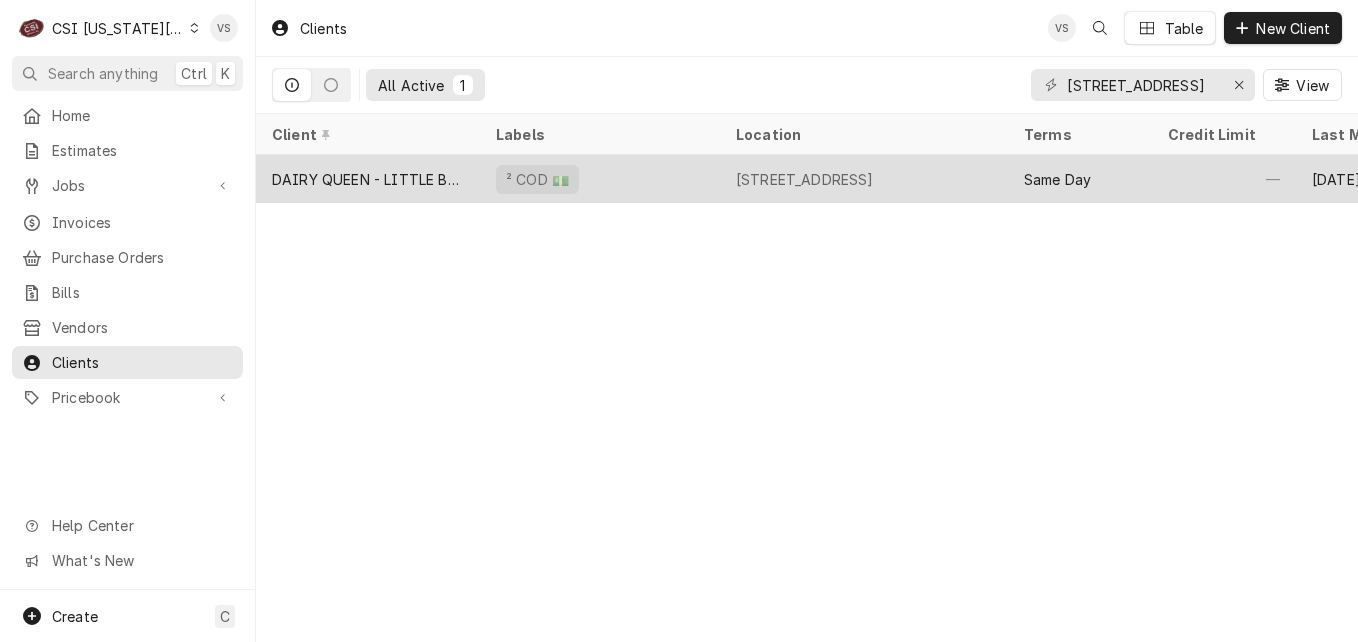 scroll, scrollTop: 0, scrollLeft: 0, axis: both 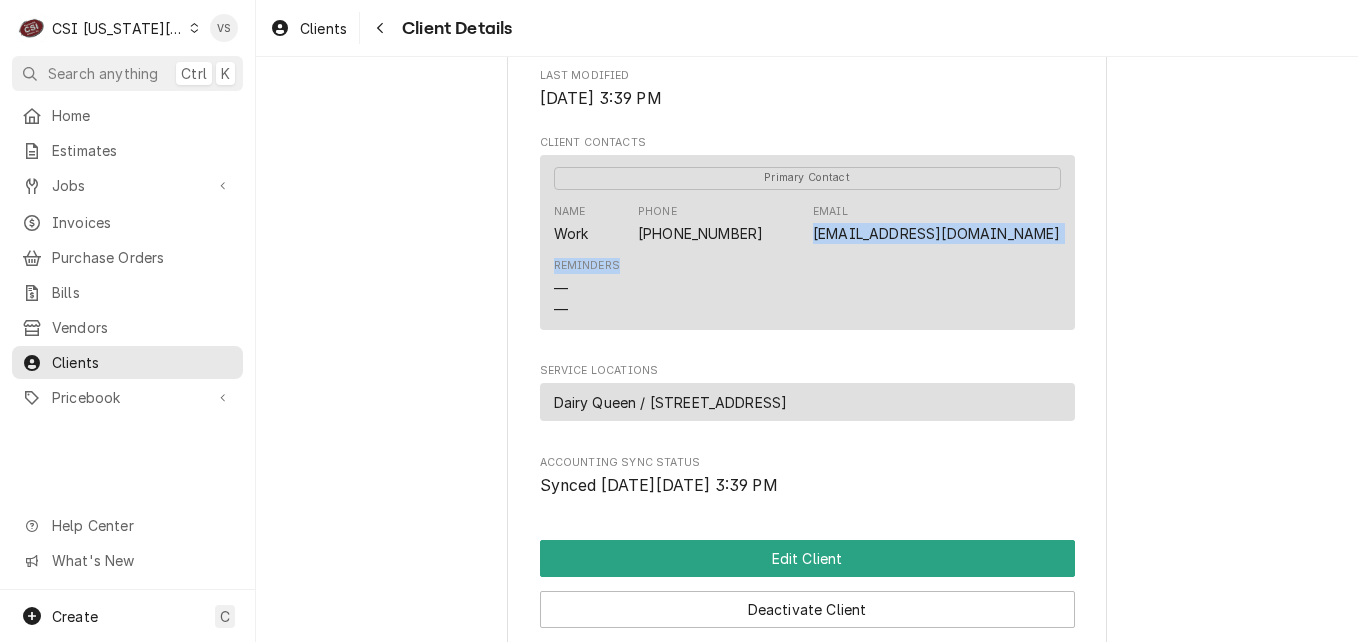 drag, startPoint x: 853, startPoint y: 259, endPoint x: 1041, endPoint y: 274, distance: 188.59746 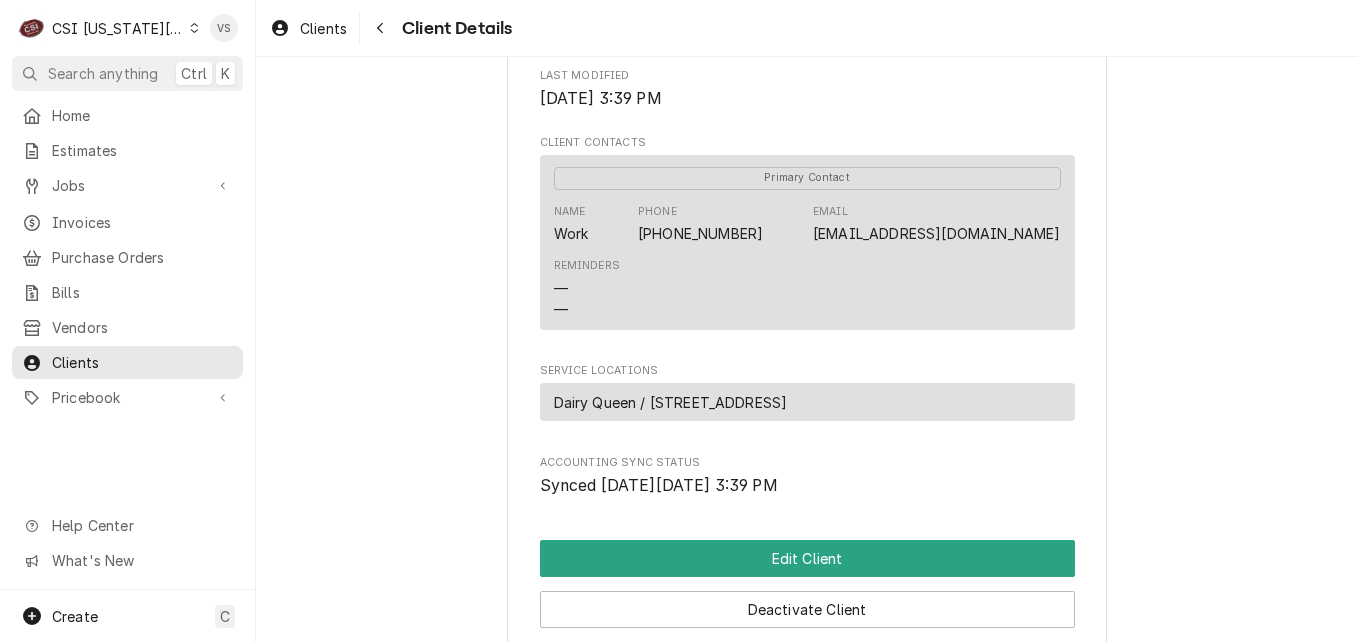 click on "Reminders — —" at bounding box center (807, 288) 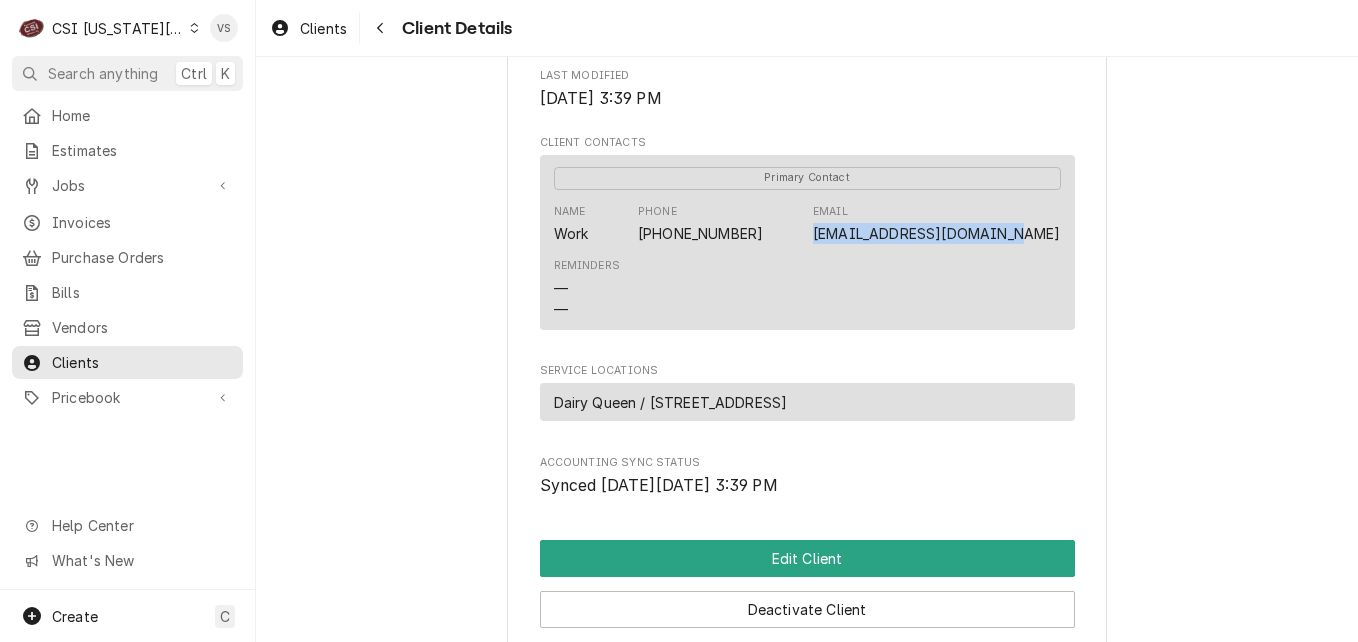 drag, startPoint x: 850, startPoint y: 254, endPoint x: 1048, endPoint y: 260, distance: 198.09088 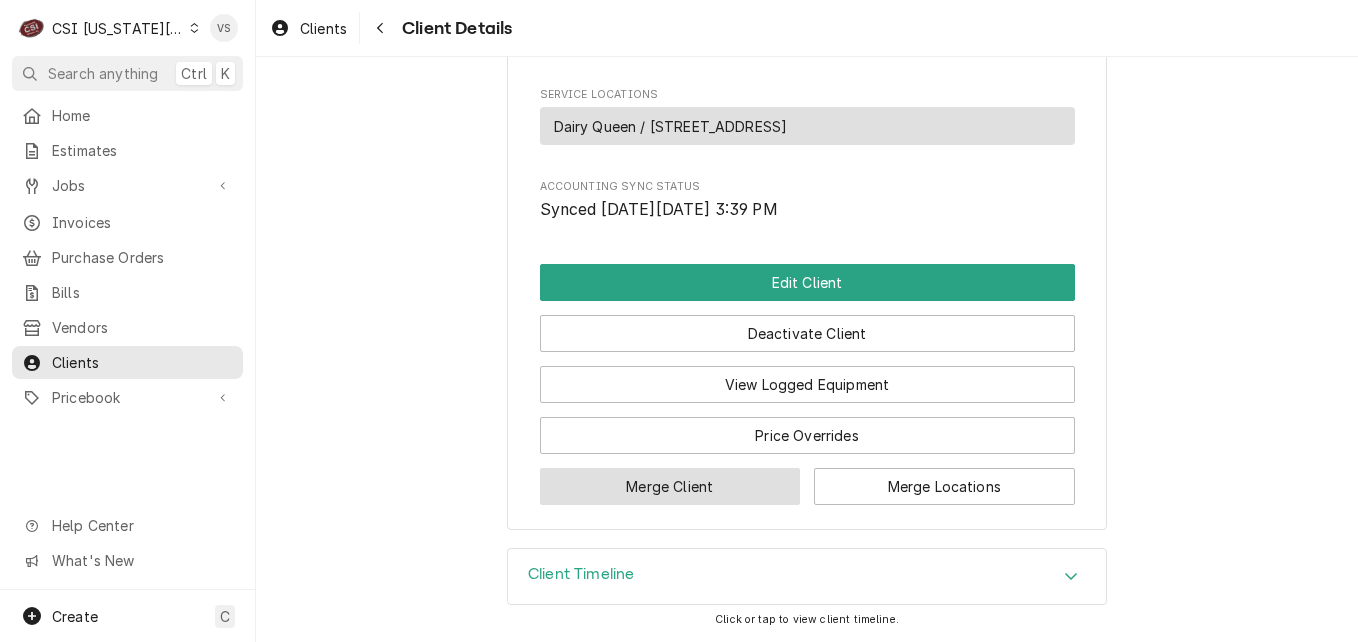 scroll, scrollTop: 1064, scrollLeft: 0, axis: vertical 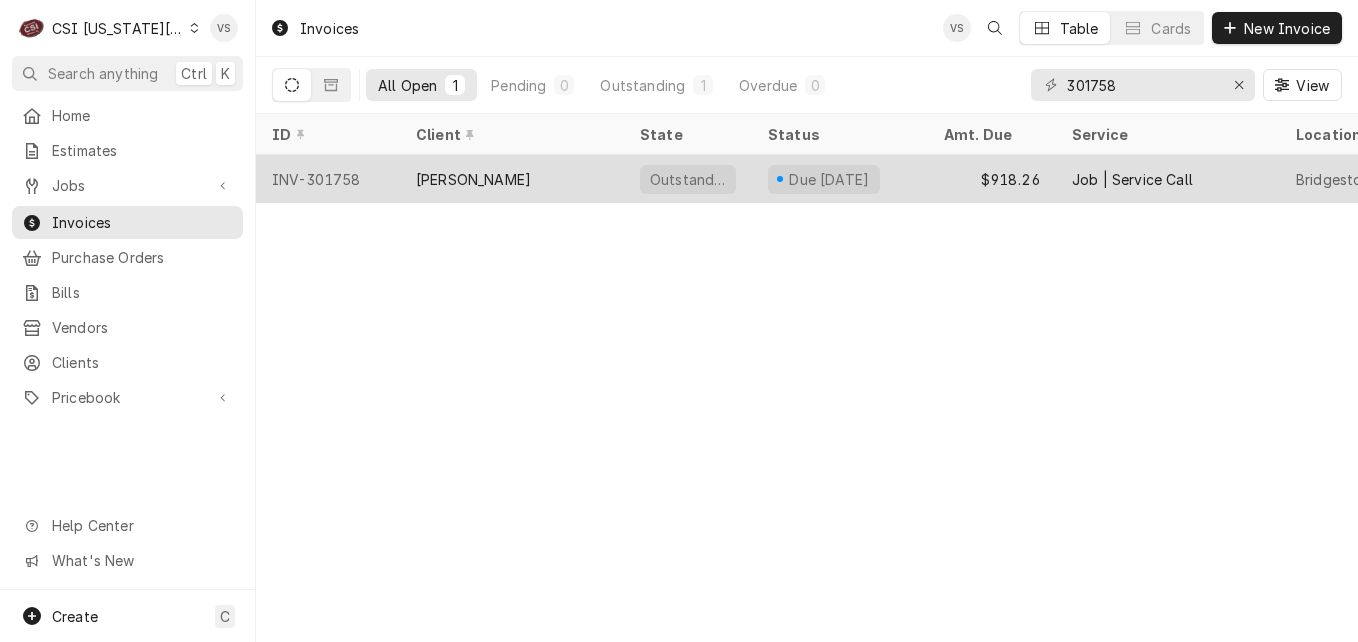 click on "[PERSON_NAME]" at bounding box center (512, 179) 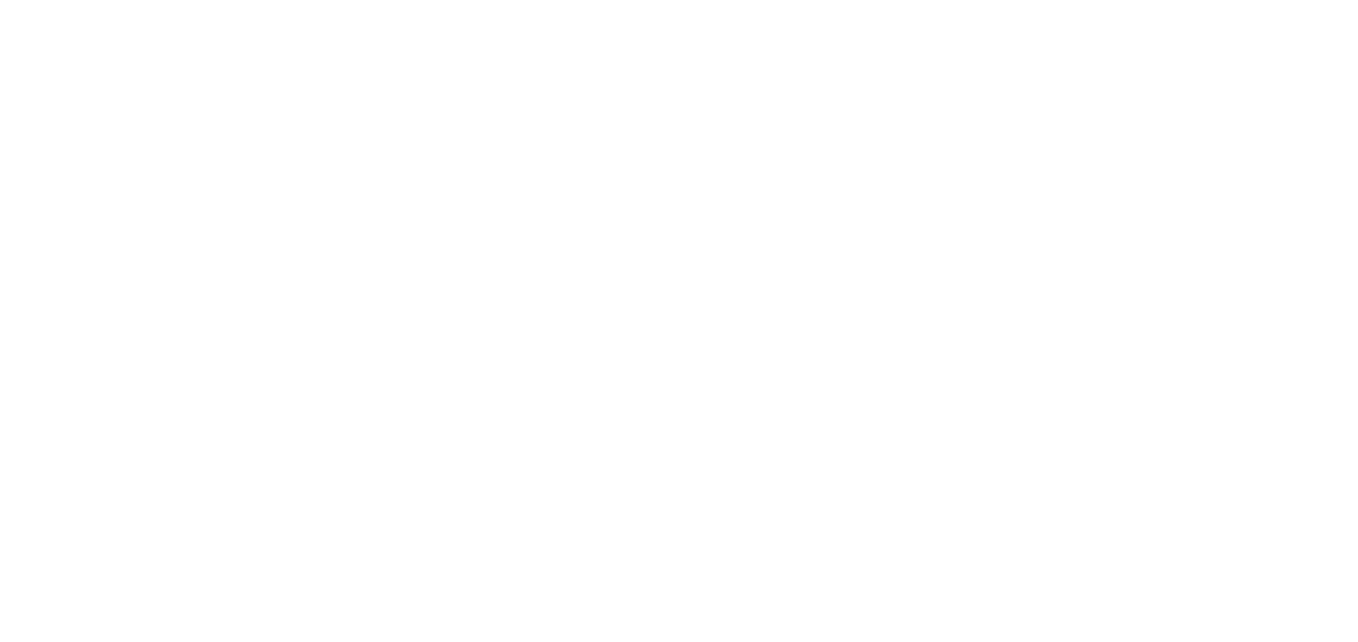 scroll, scrollTop: 0, scrollLeft: 0, axis: both 